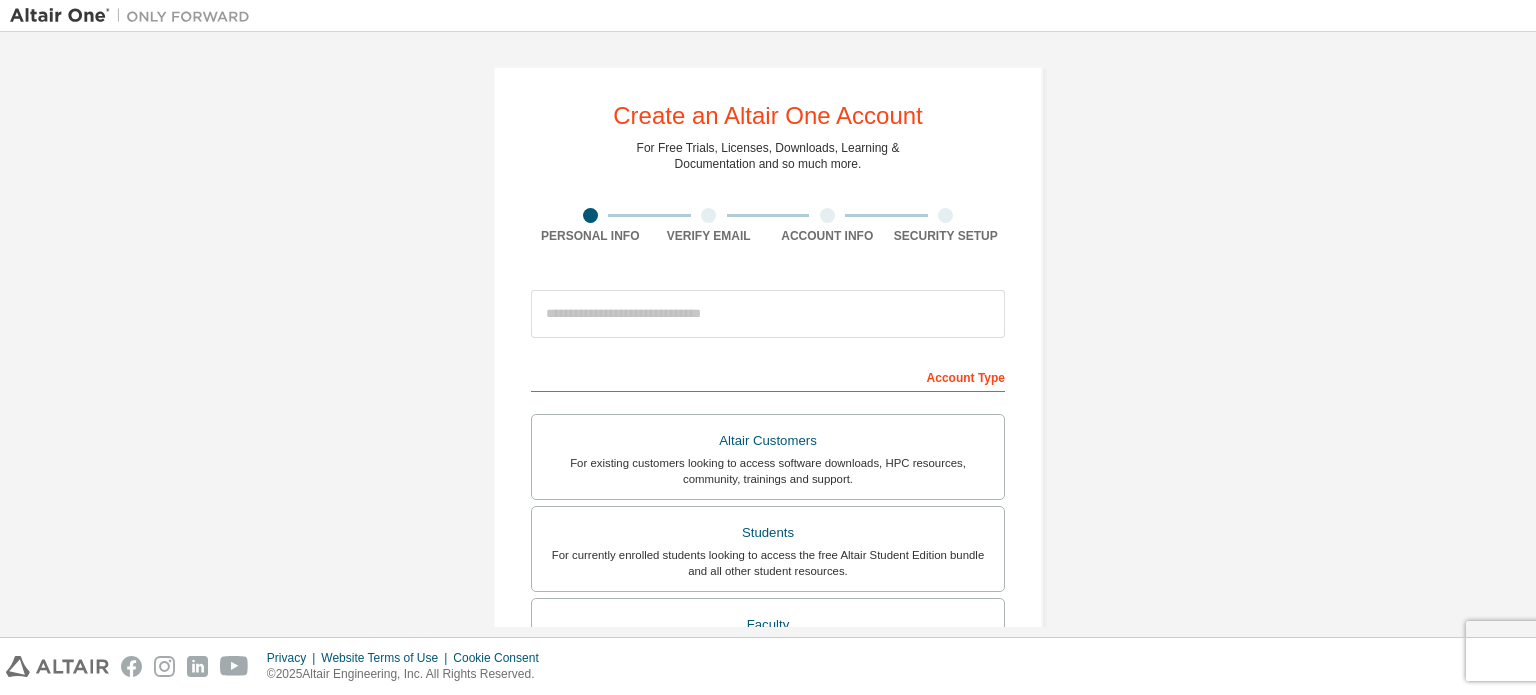scroll, scrollTop: 0, scrollLeft: 0, axis: both 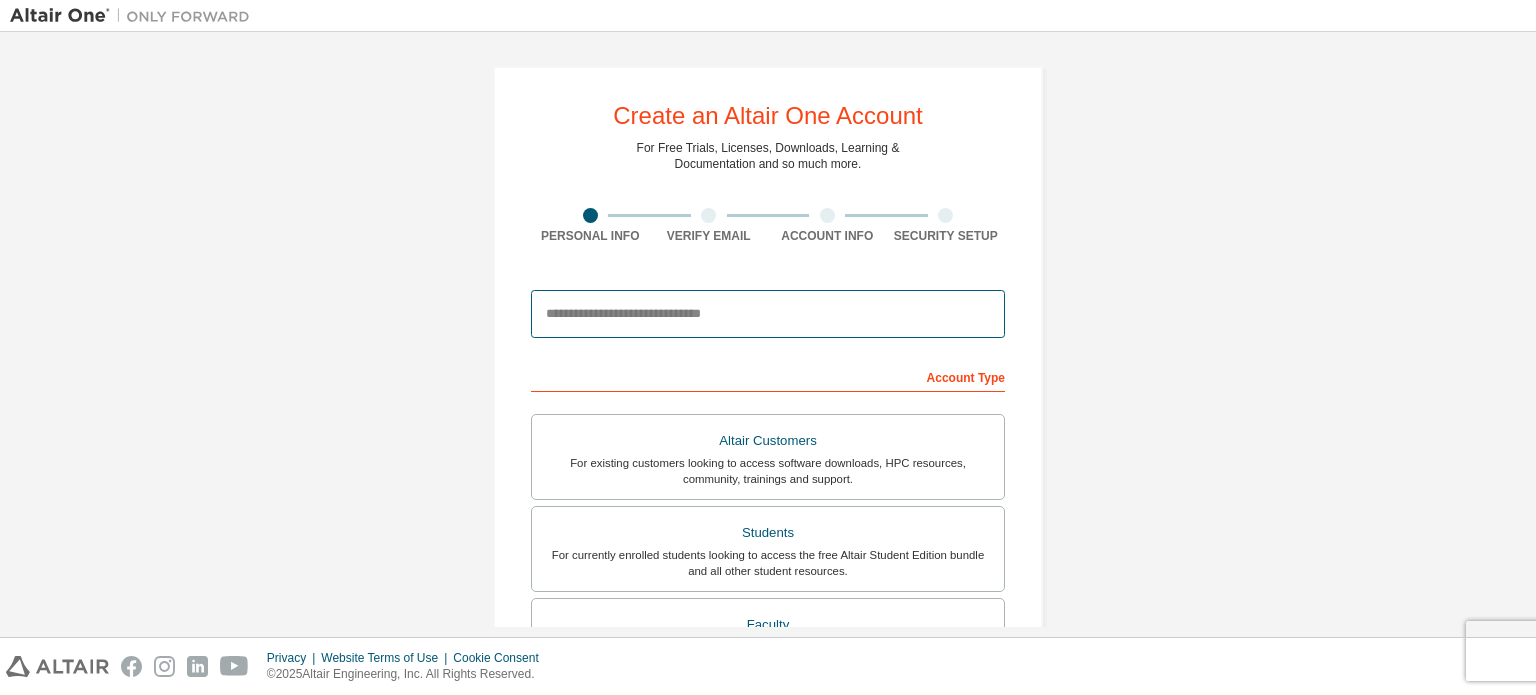click at bounding box center [768, 314] 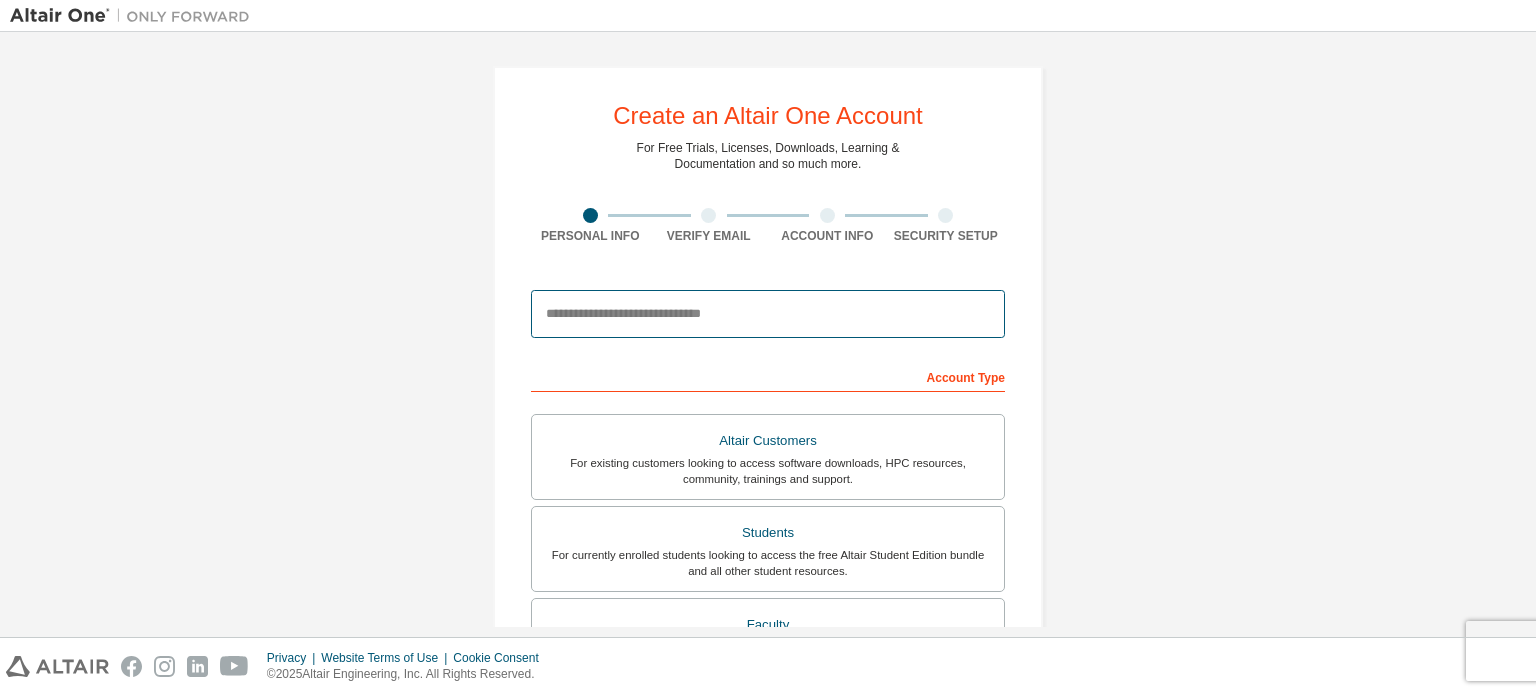 type on "**********" 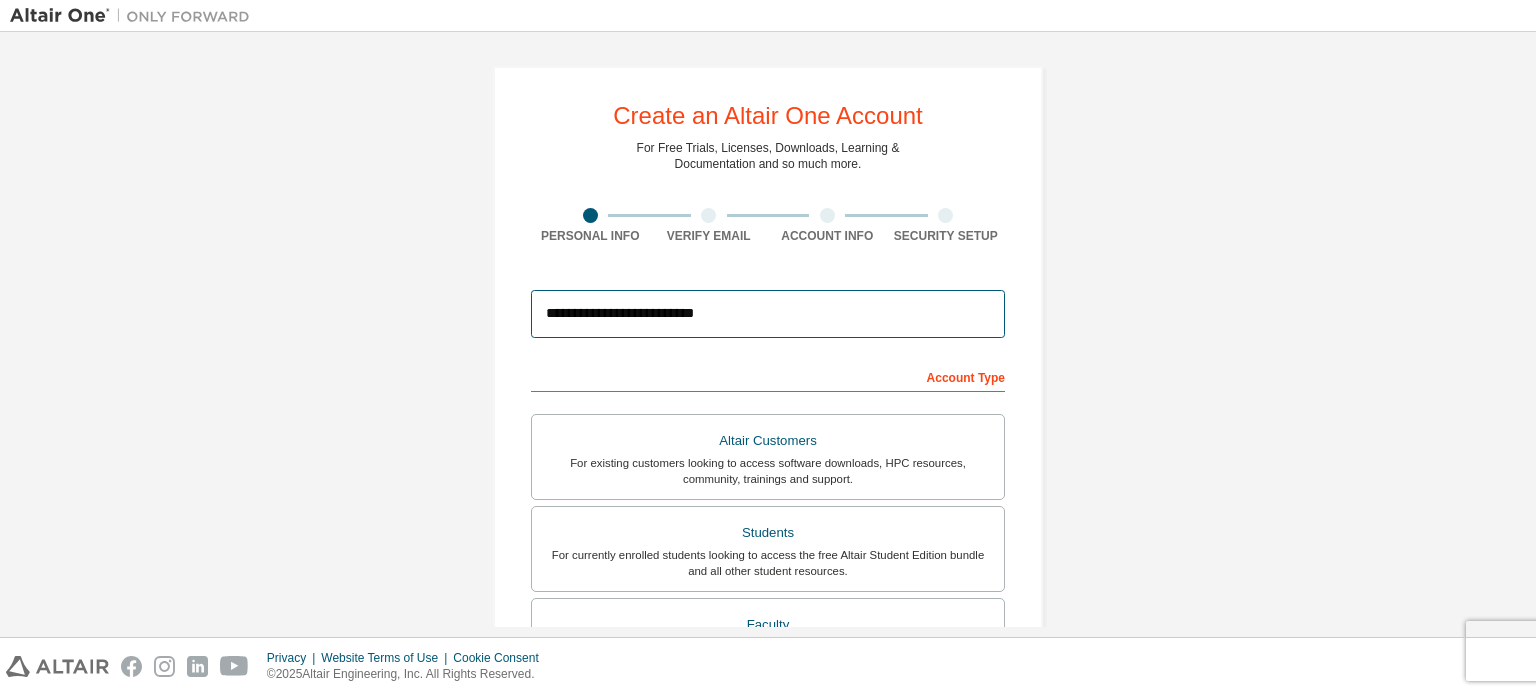 type on "*******" 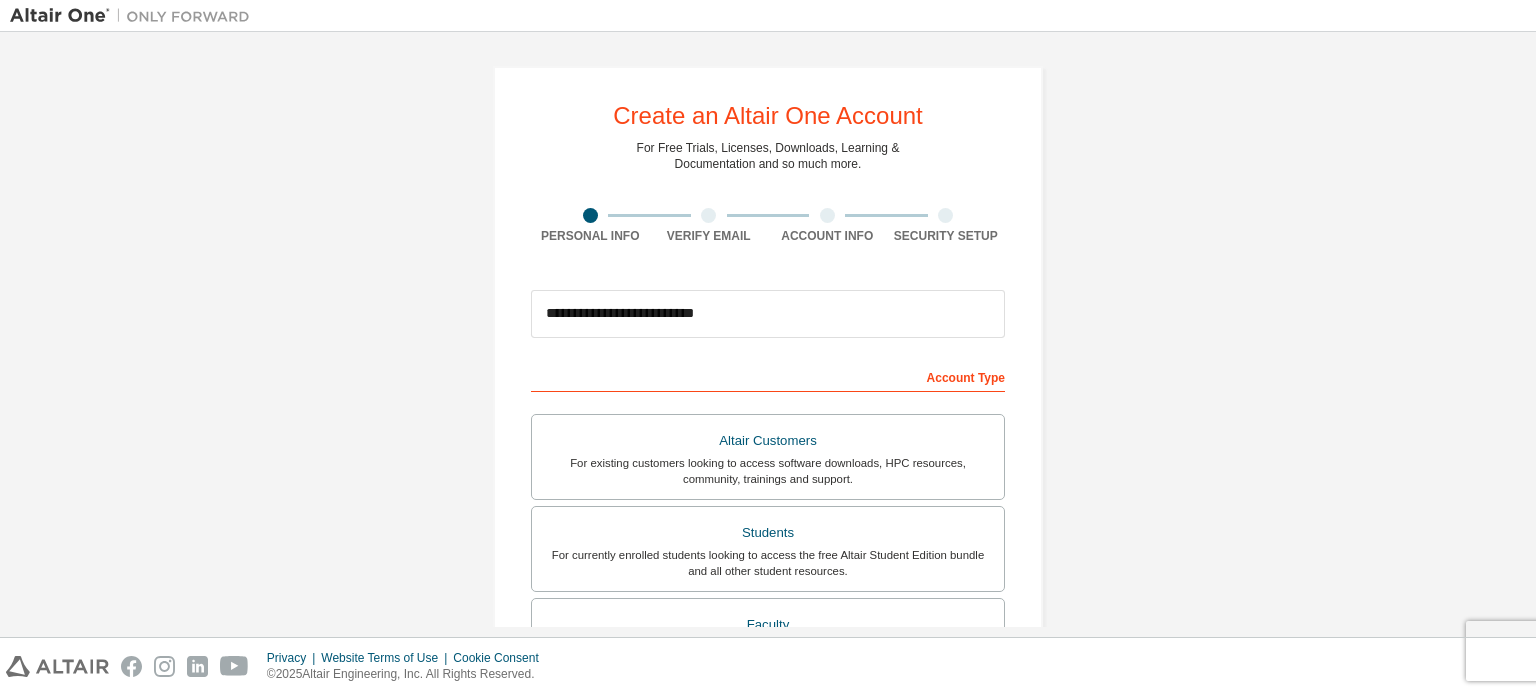 type on "****" 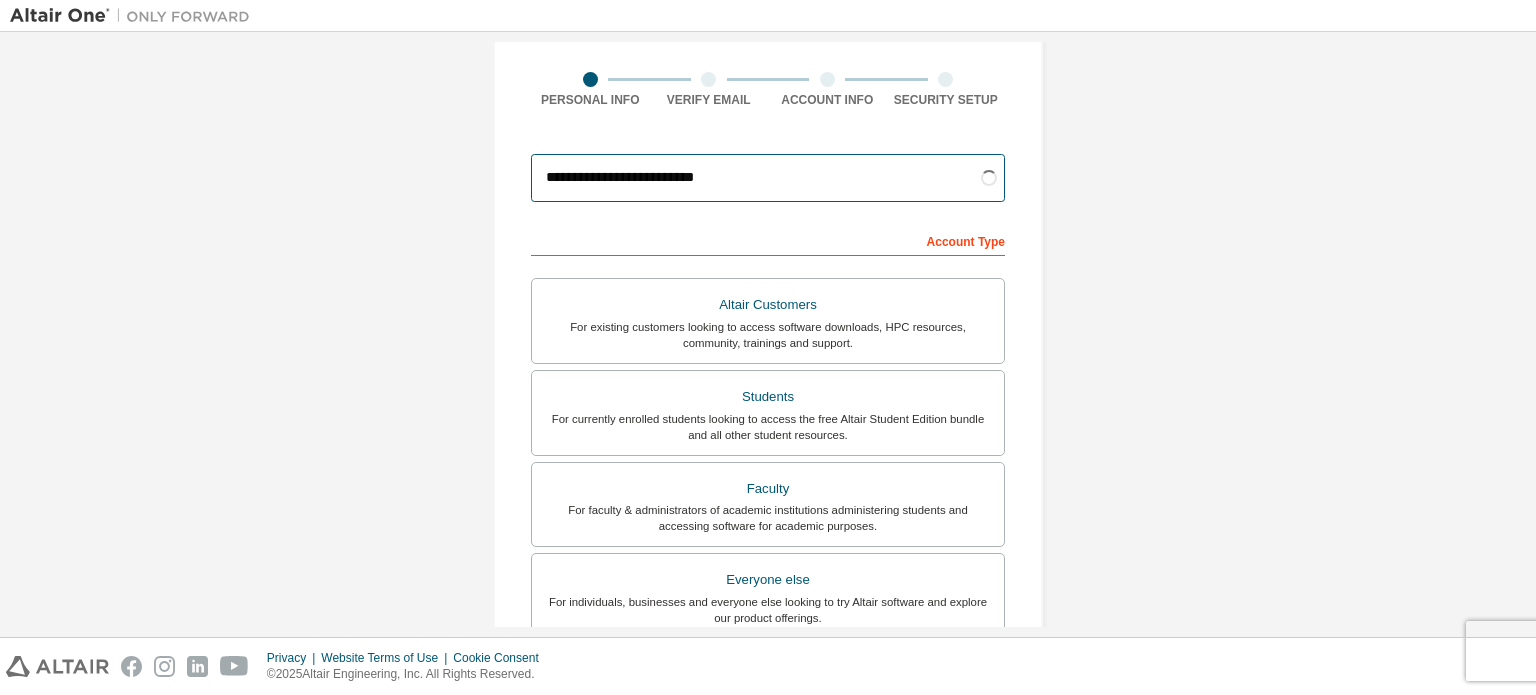 scroll, scrollTop: 136, scrollLeft: 0, axis: vertical 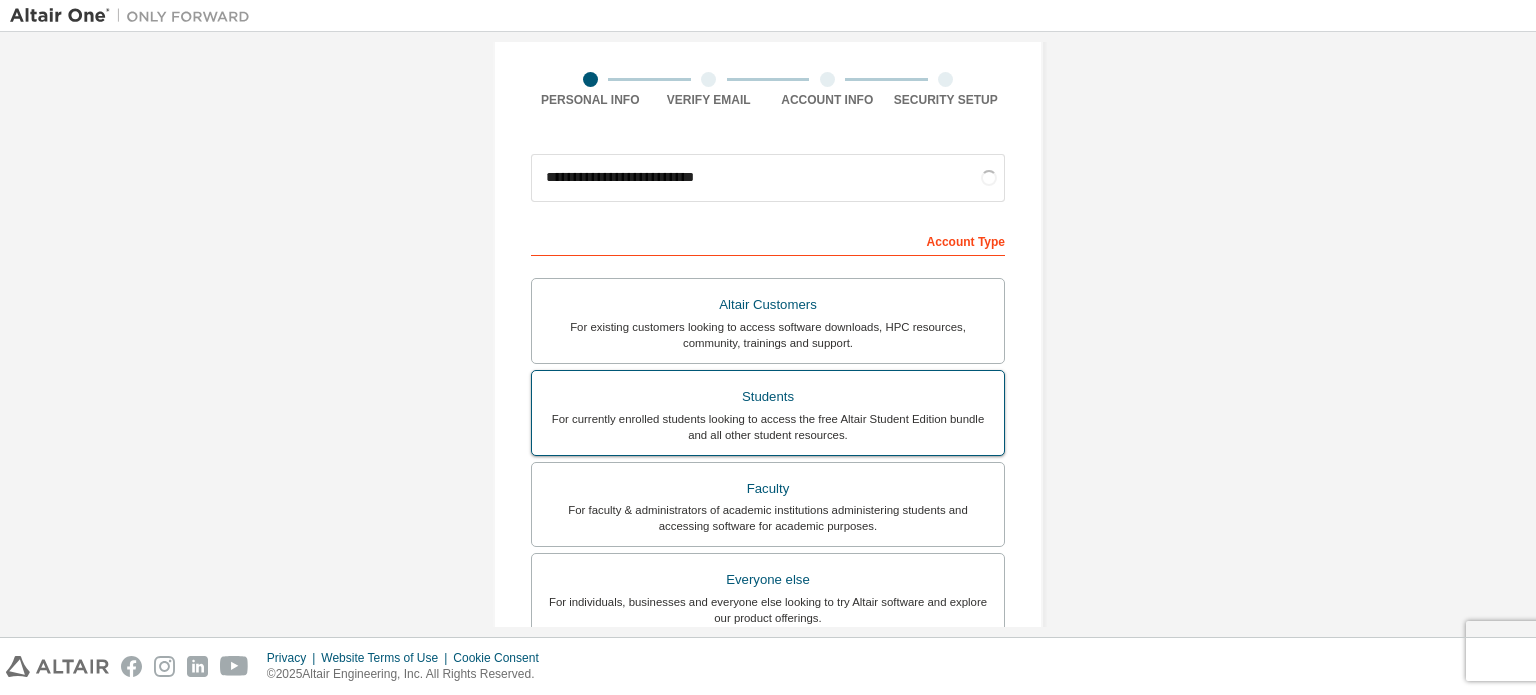 click on "Students" at bounding box center (768, 397) 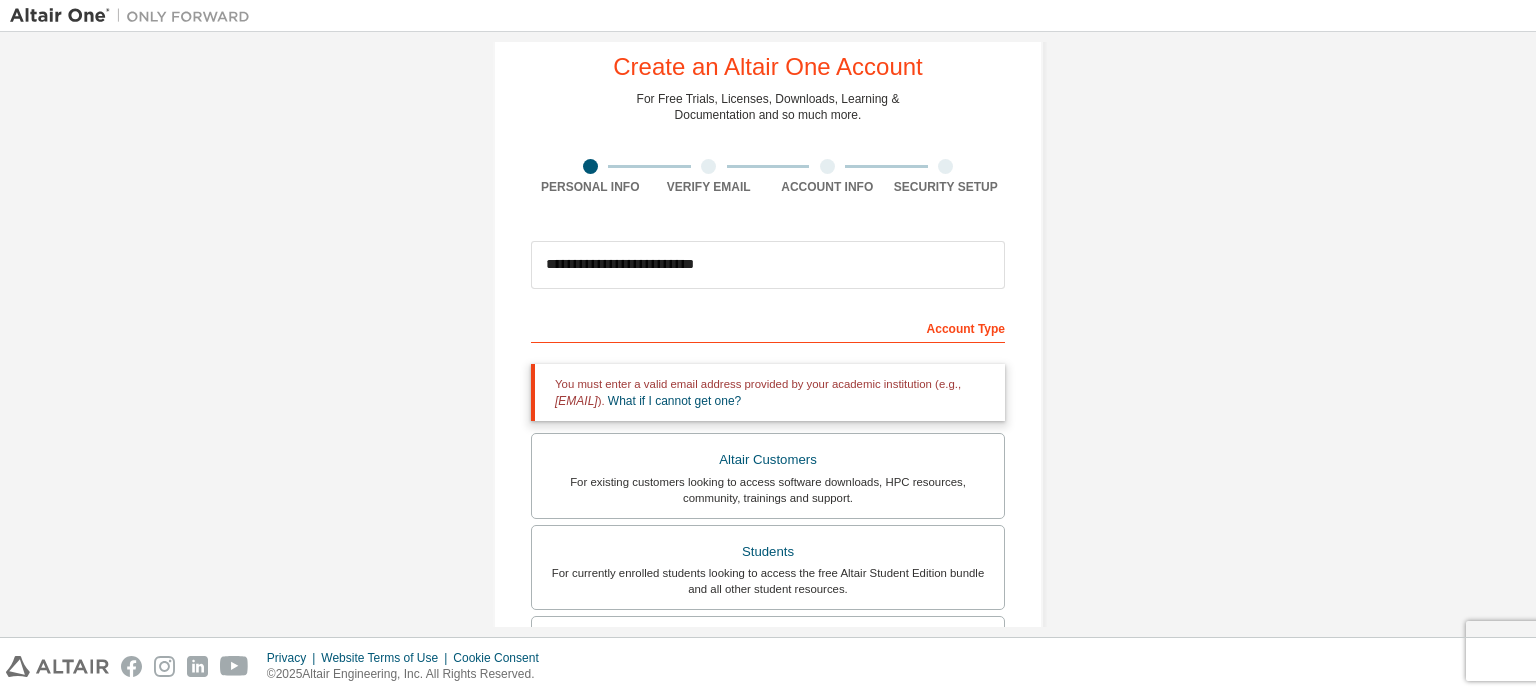 scroll, scrollTop: 46, scrollLeft: 0, axis: vertical 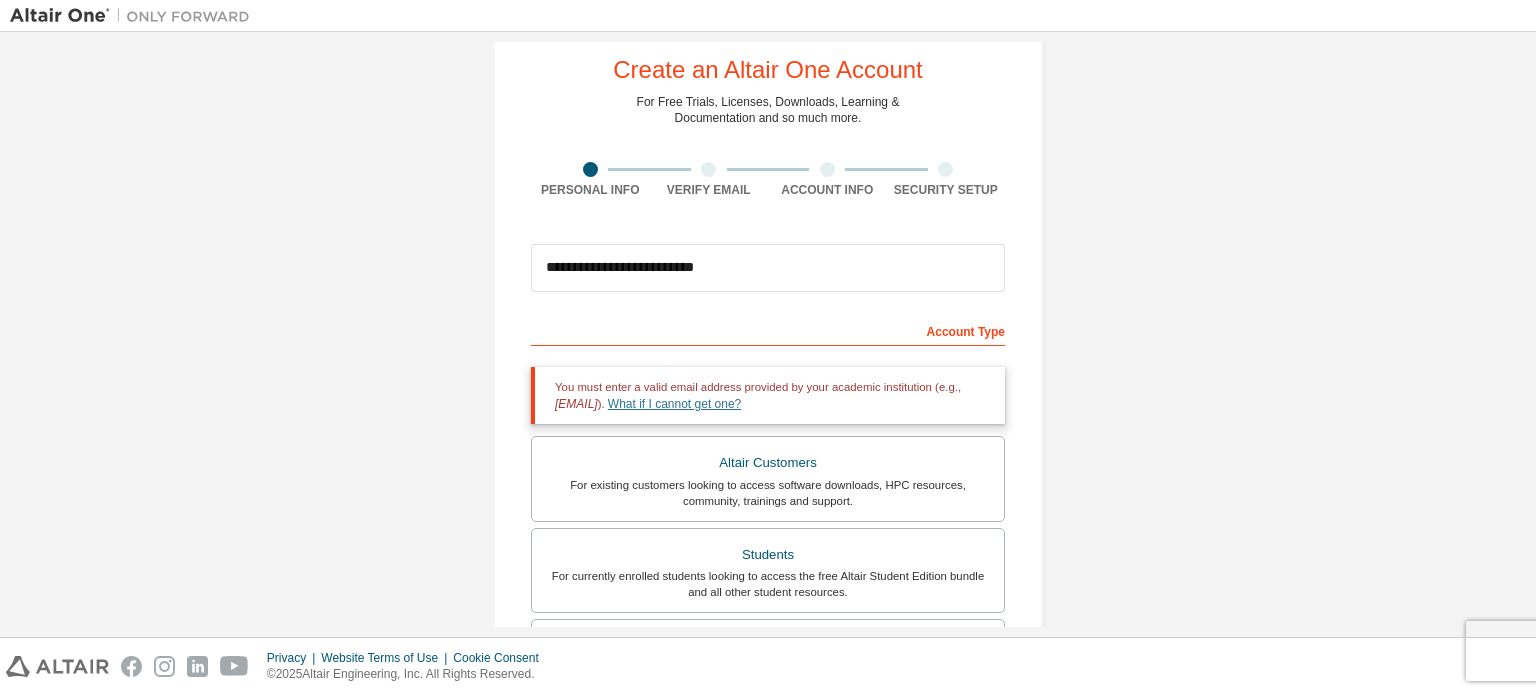 click on "What if I cannot get one?" at bounding box center (674, 404) 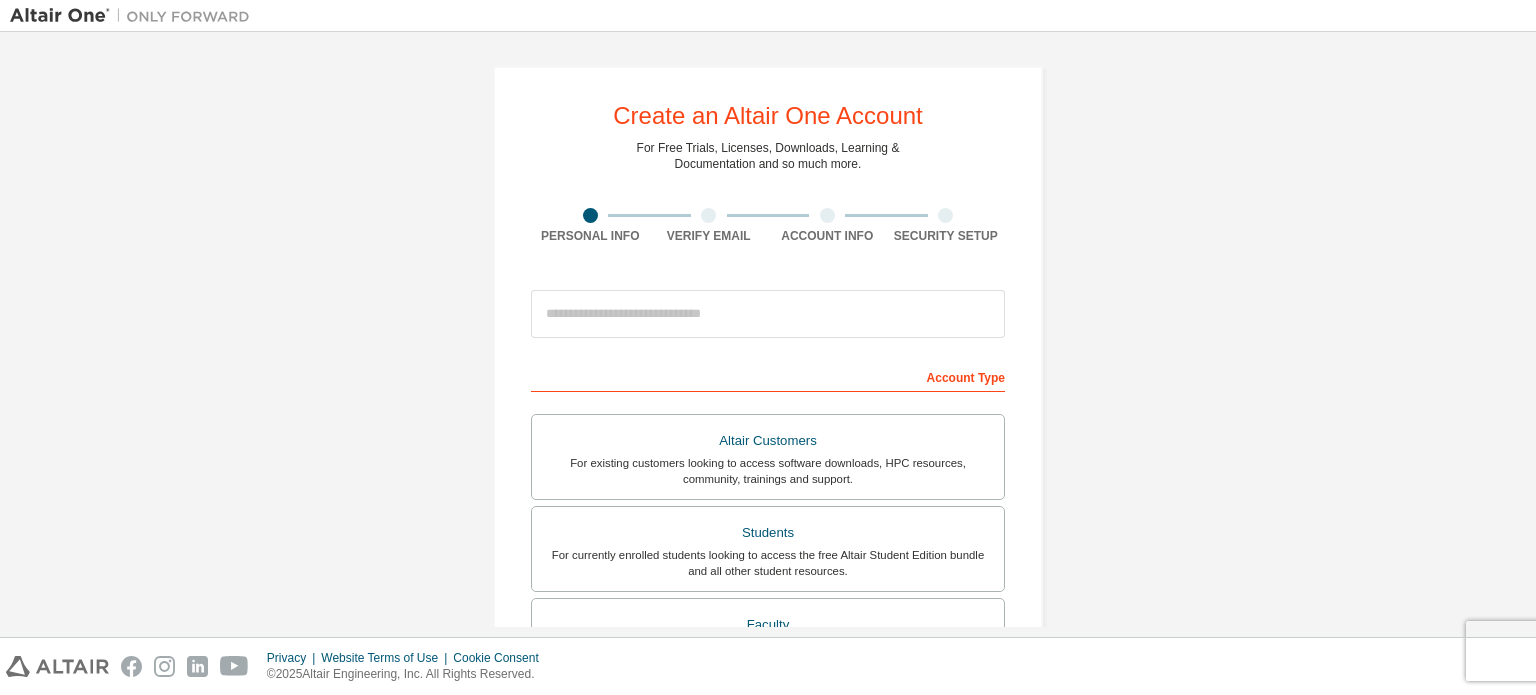 scroll, scrollTop: 0, scrollLeft: 0, axis: both 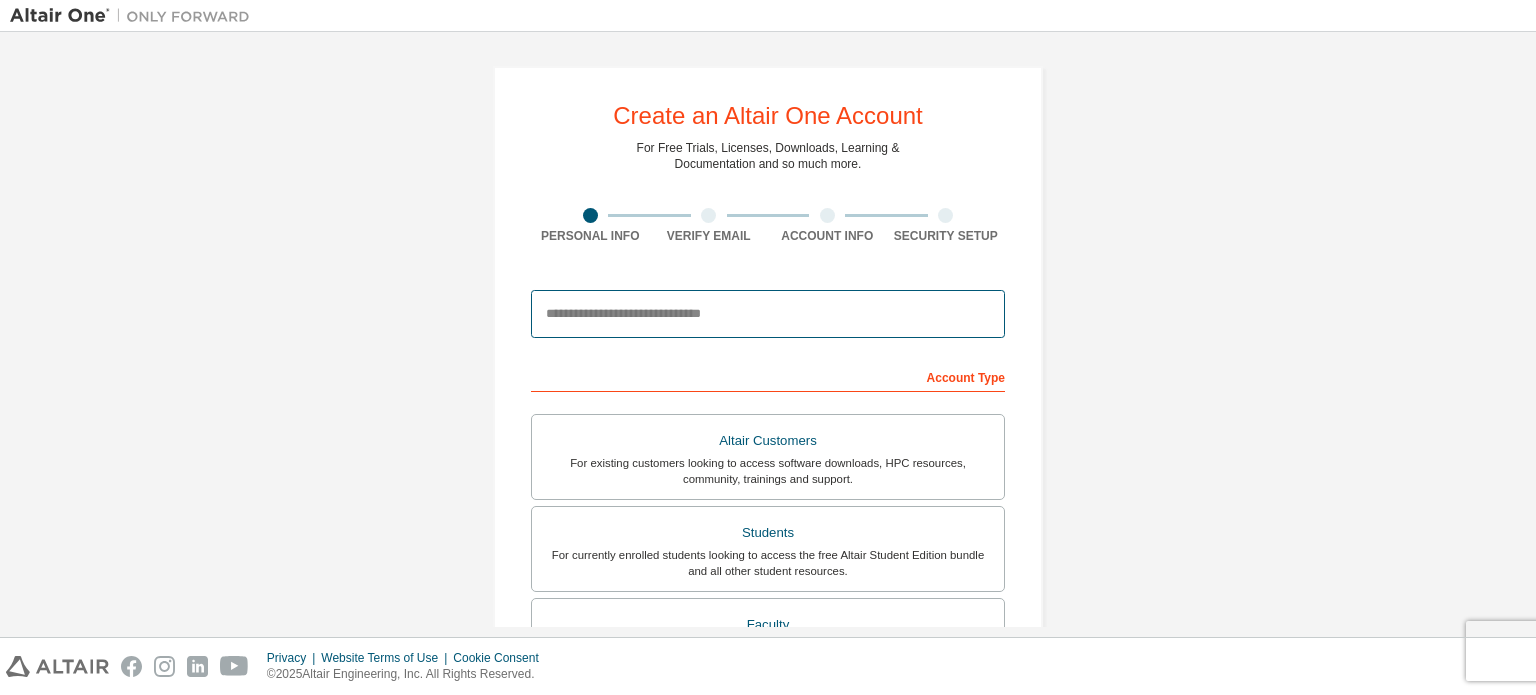 click at bounding box center (768, 314) 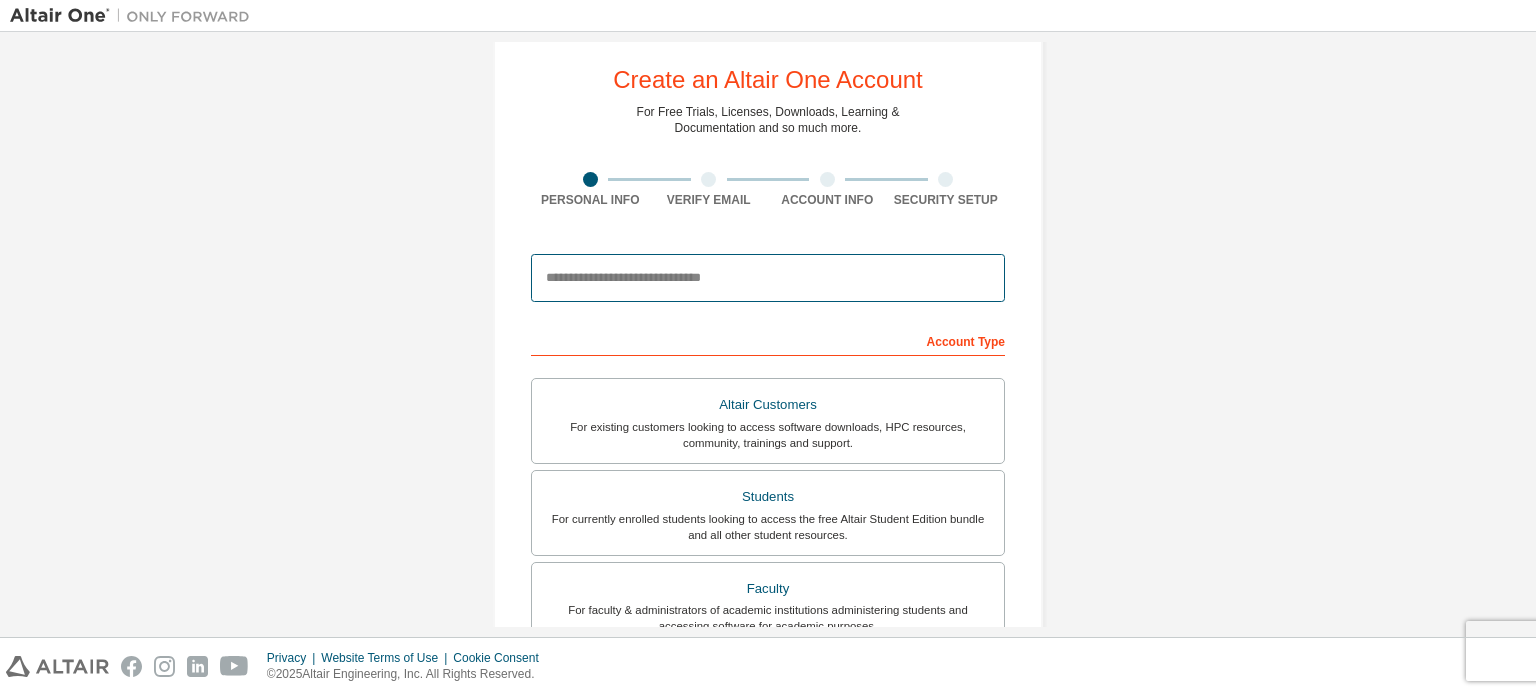 scroll, scrollTop: 22, scrollLeft: 0, axis: vertical 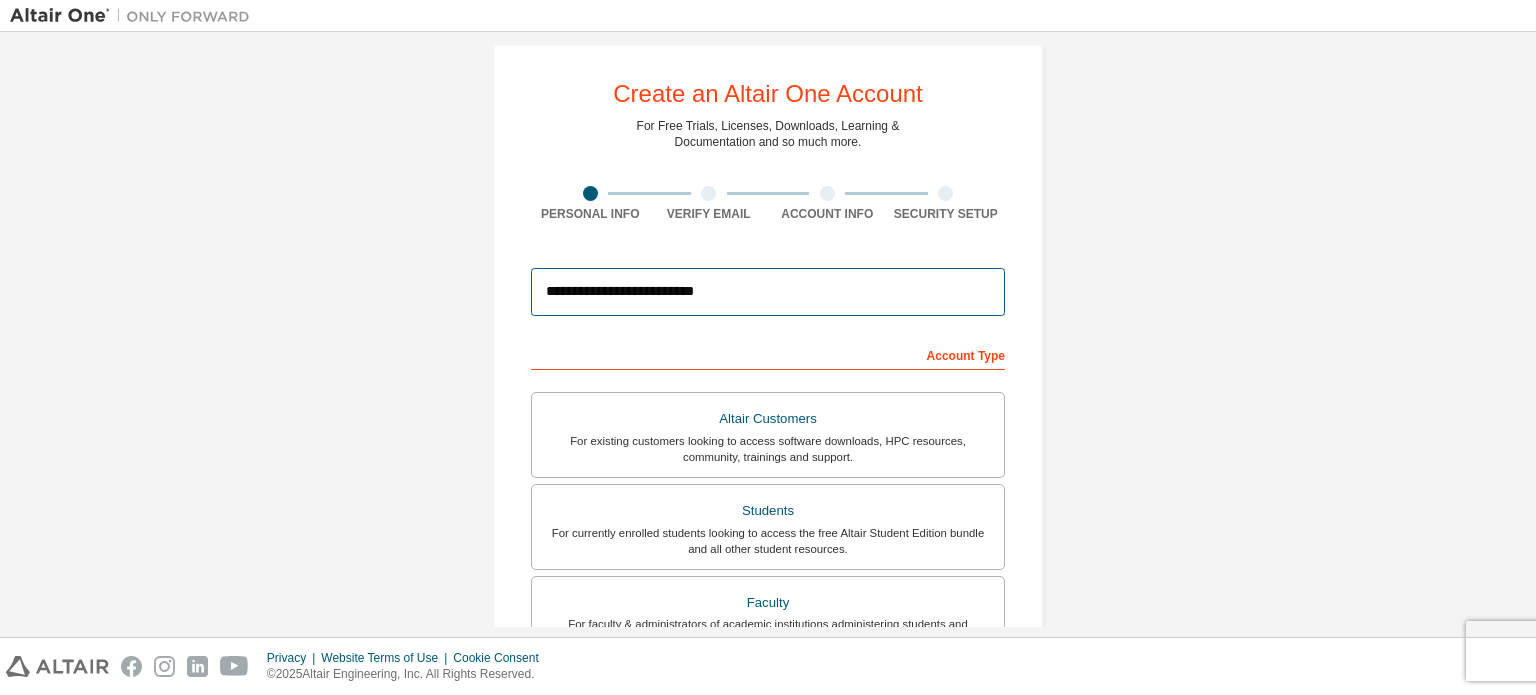 type on "**********" 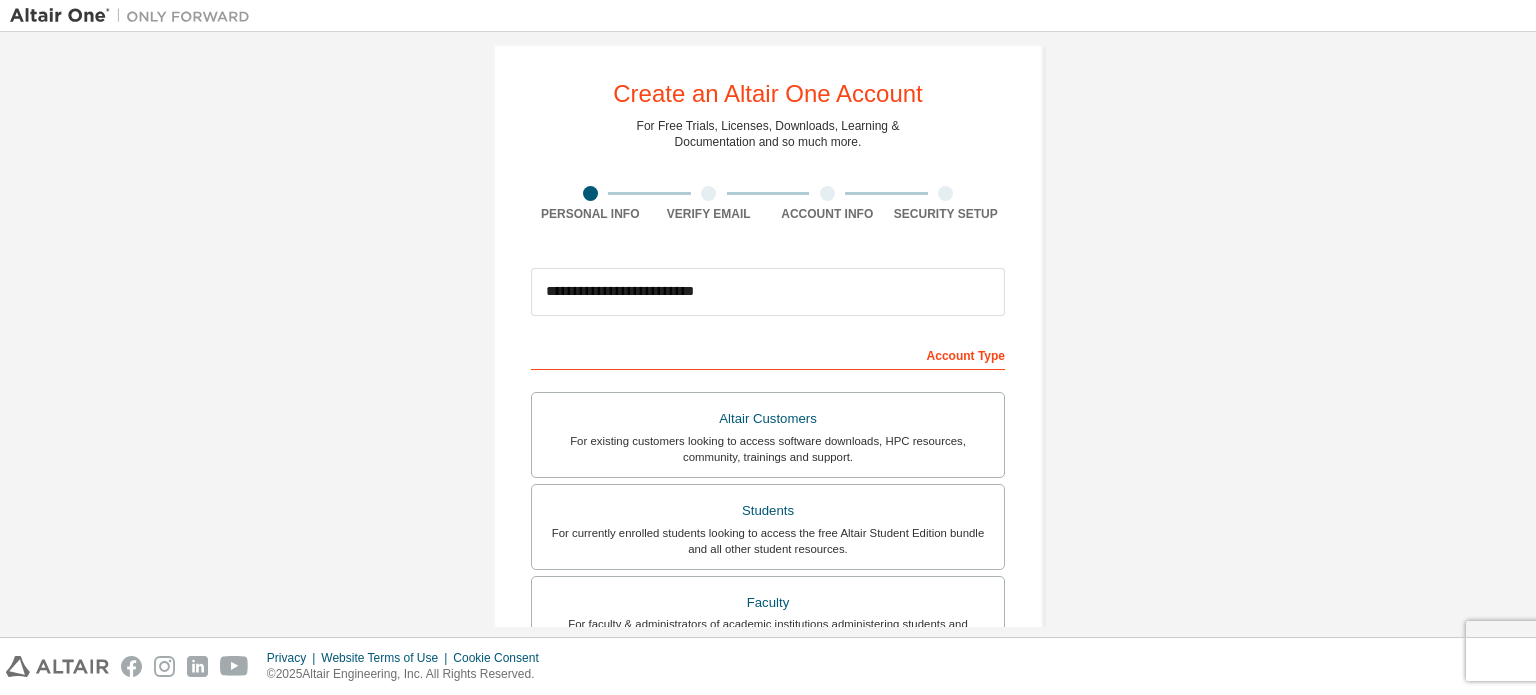 click on "**********" at bounding box center (768, 650) 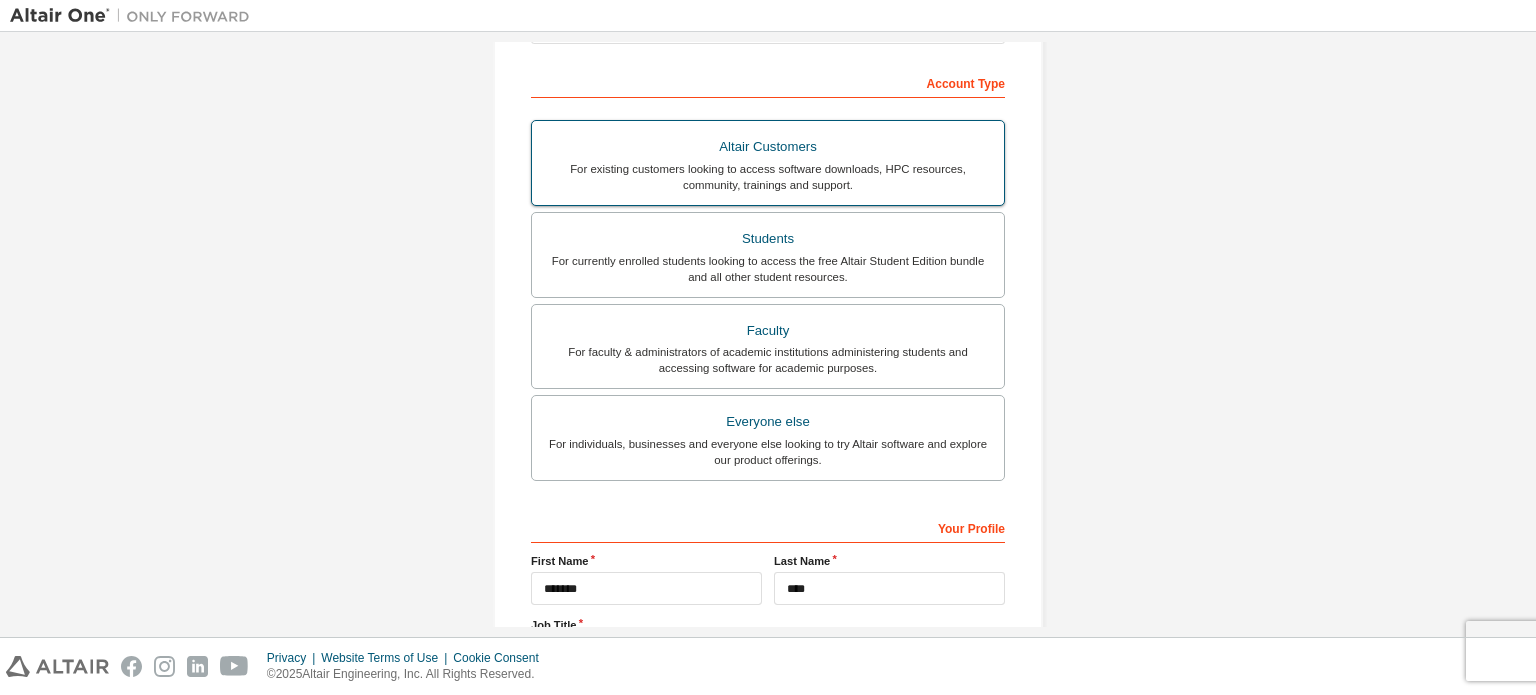 scroll, scrollTop: 298, scrollLeft: 0, axis: vertical 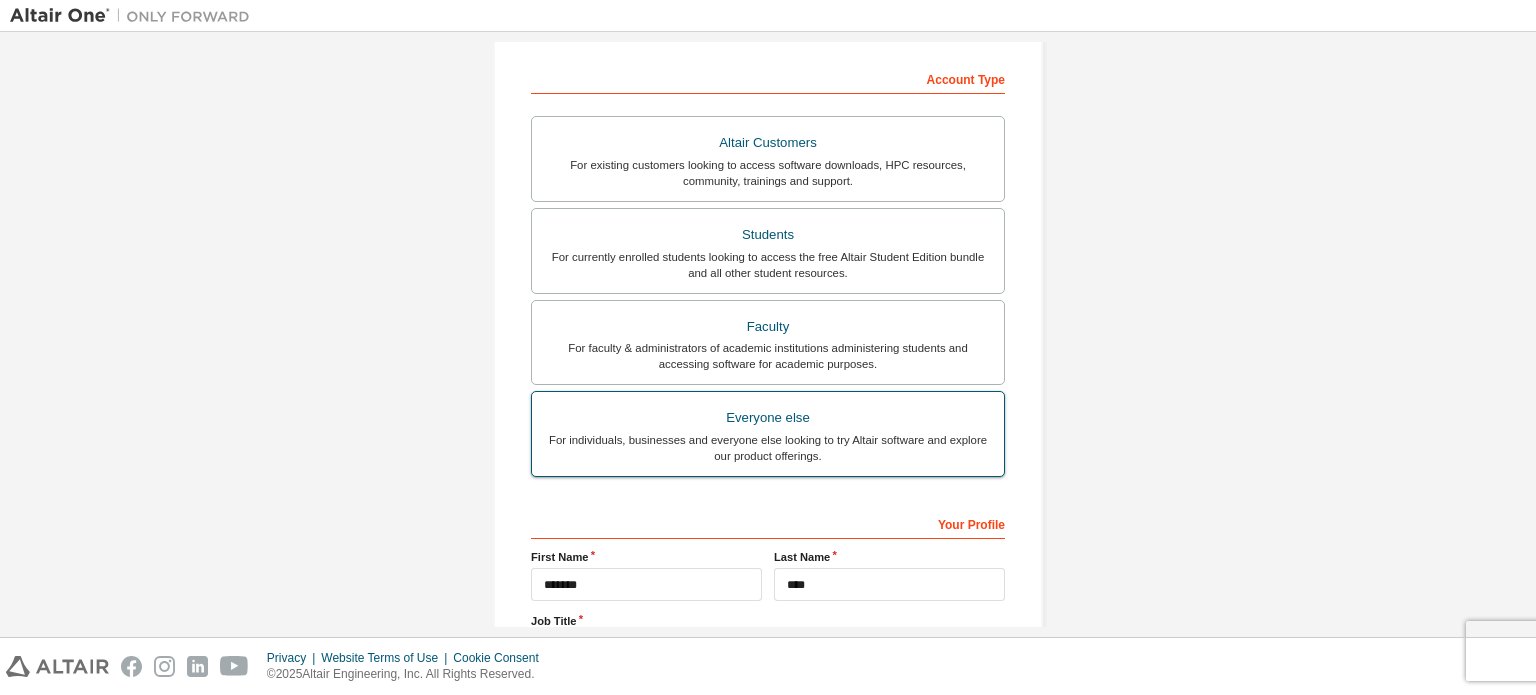 click on "For individuals, businesses and everyone else looking to try Altair software and explore our product offerings." at bounding box center [768, 448] 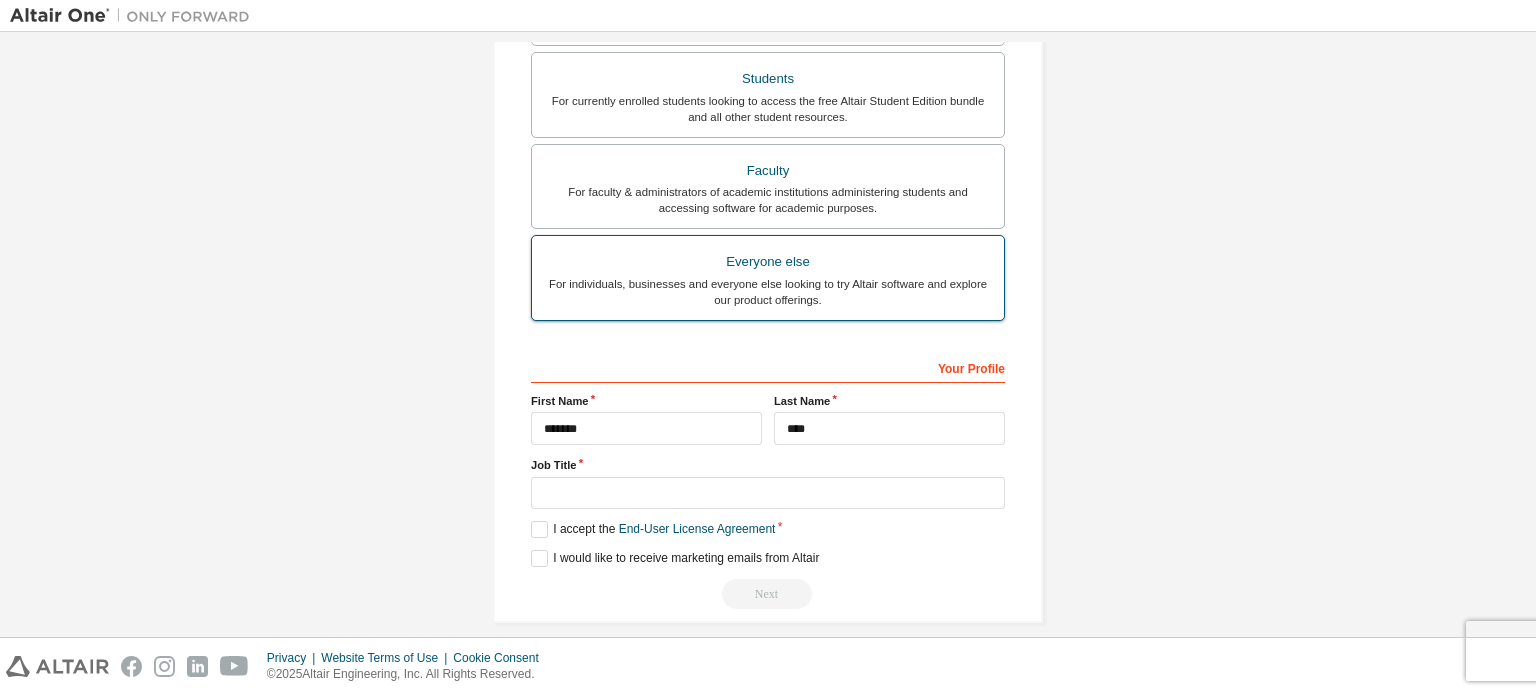 scroll, scrollTop: 469, scrollLeft: 0, axis: vertical 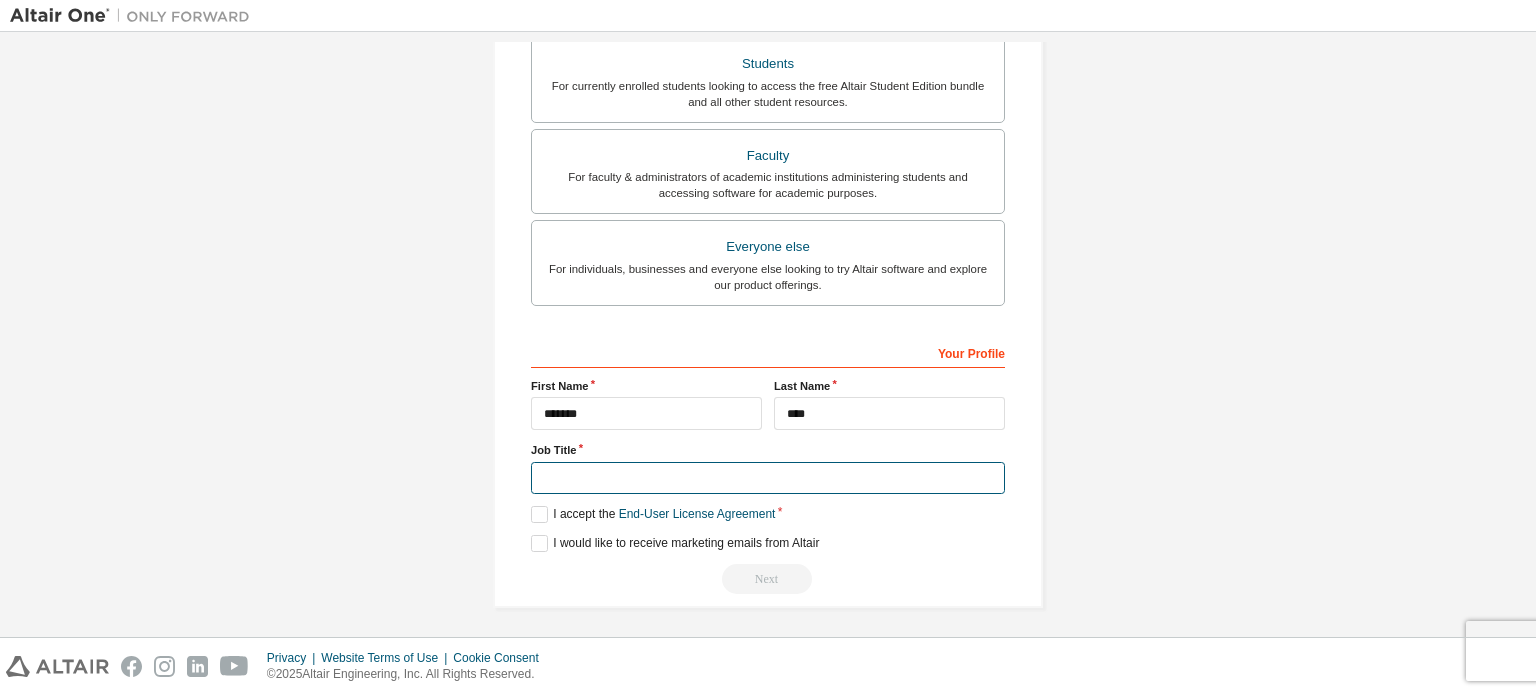 click at bounding box center [768, 478] 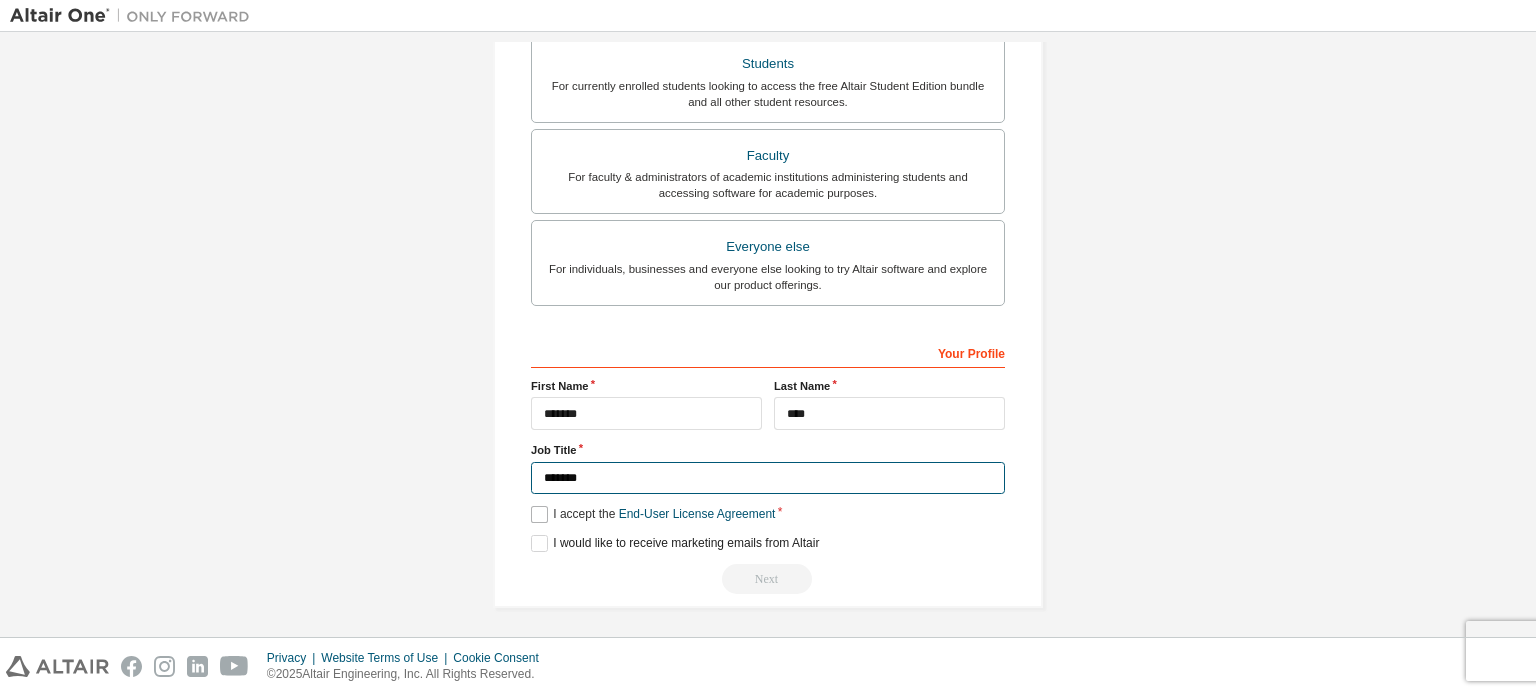 type on "*******" 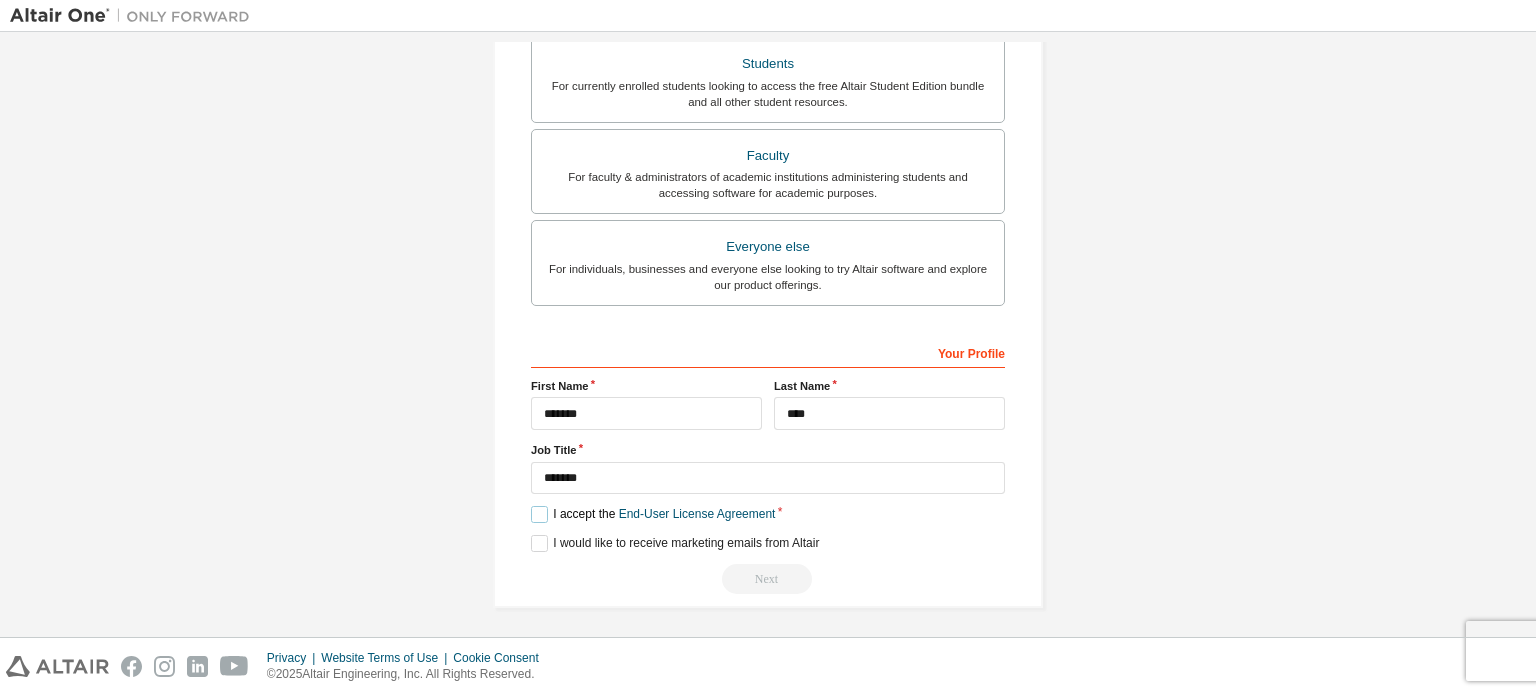 click on "I accept the    End-User License Agreement" at bounding box center [653, 514] 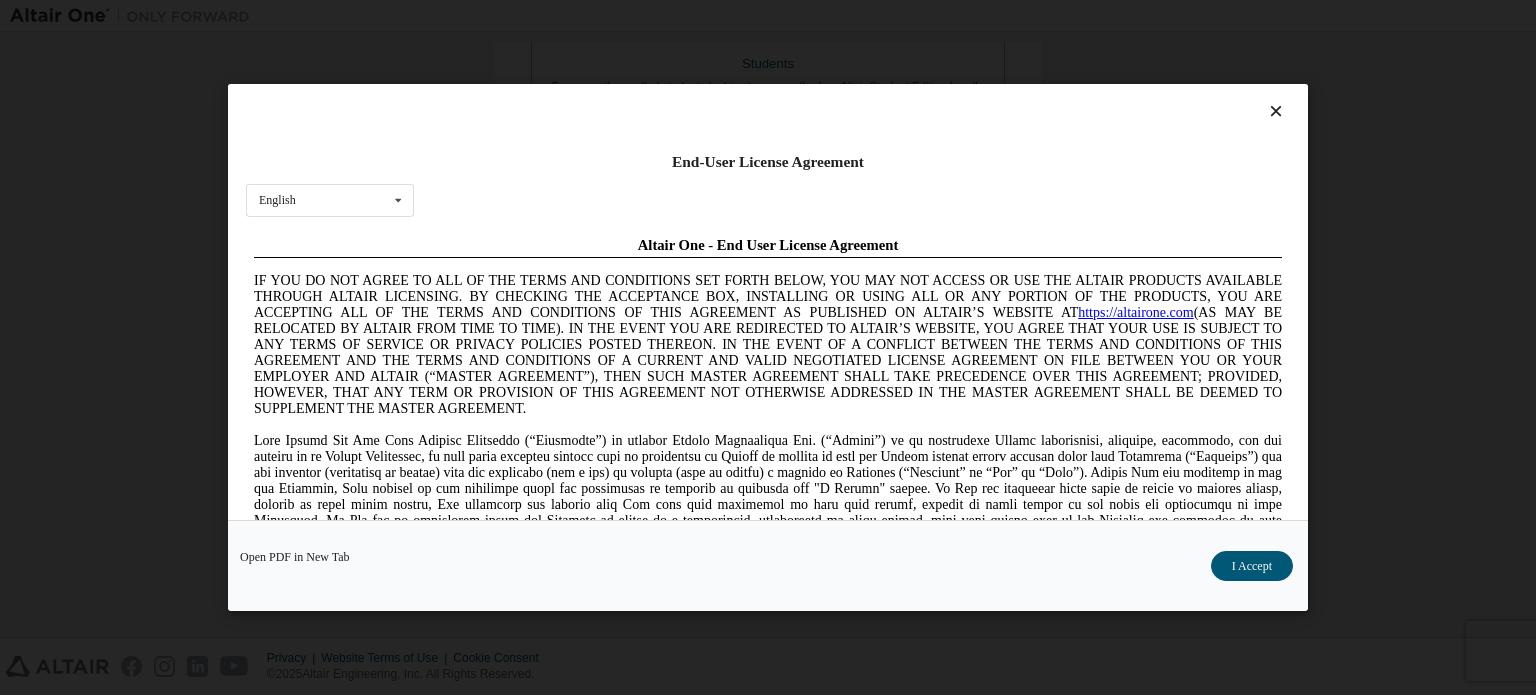 scroll, scrollTop: 0, scrollLeft: 0, axis: both 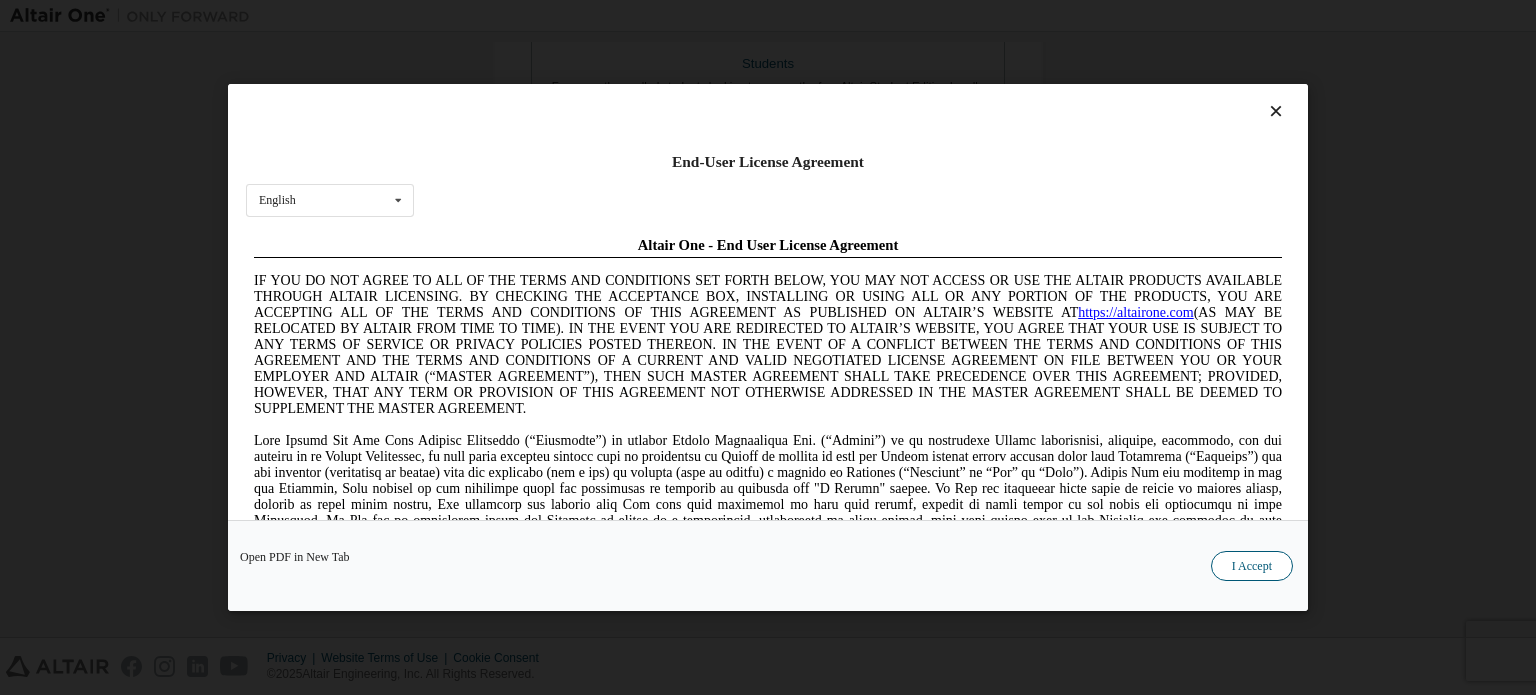 click on "I Accept" at bounding box center [1252, 566] 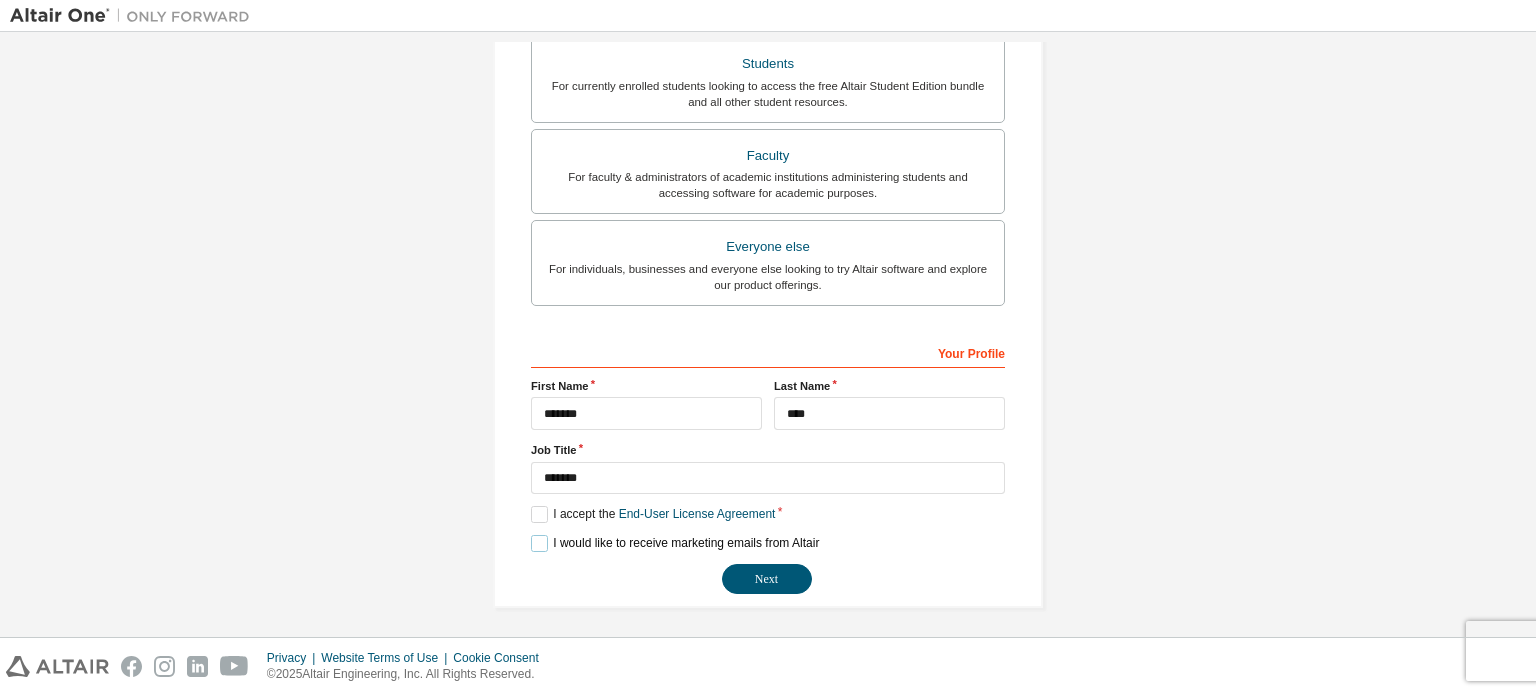 click on "I would like to receive marketing emails from Altair" at bounding box center [675, 543] 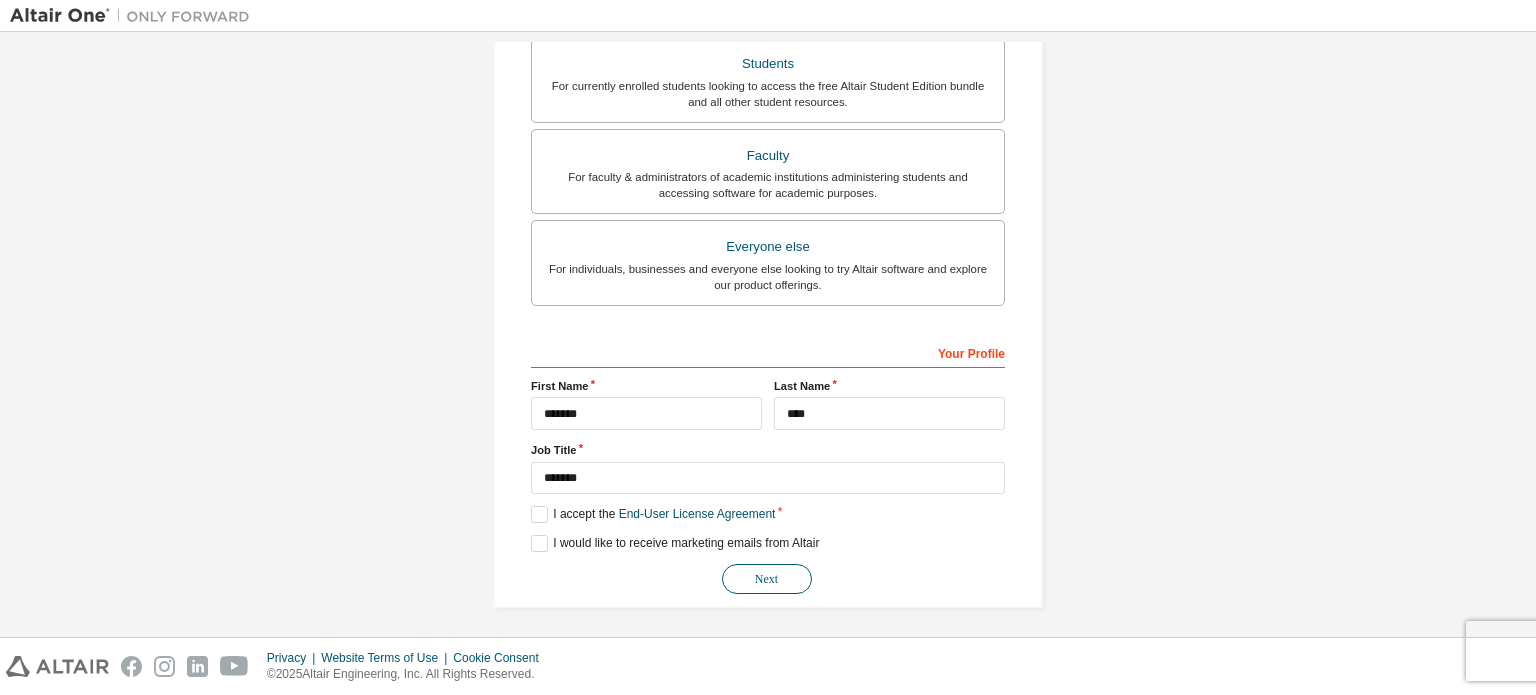 click on "Next" at bounding box center (767, 579) 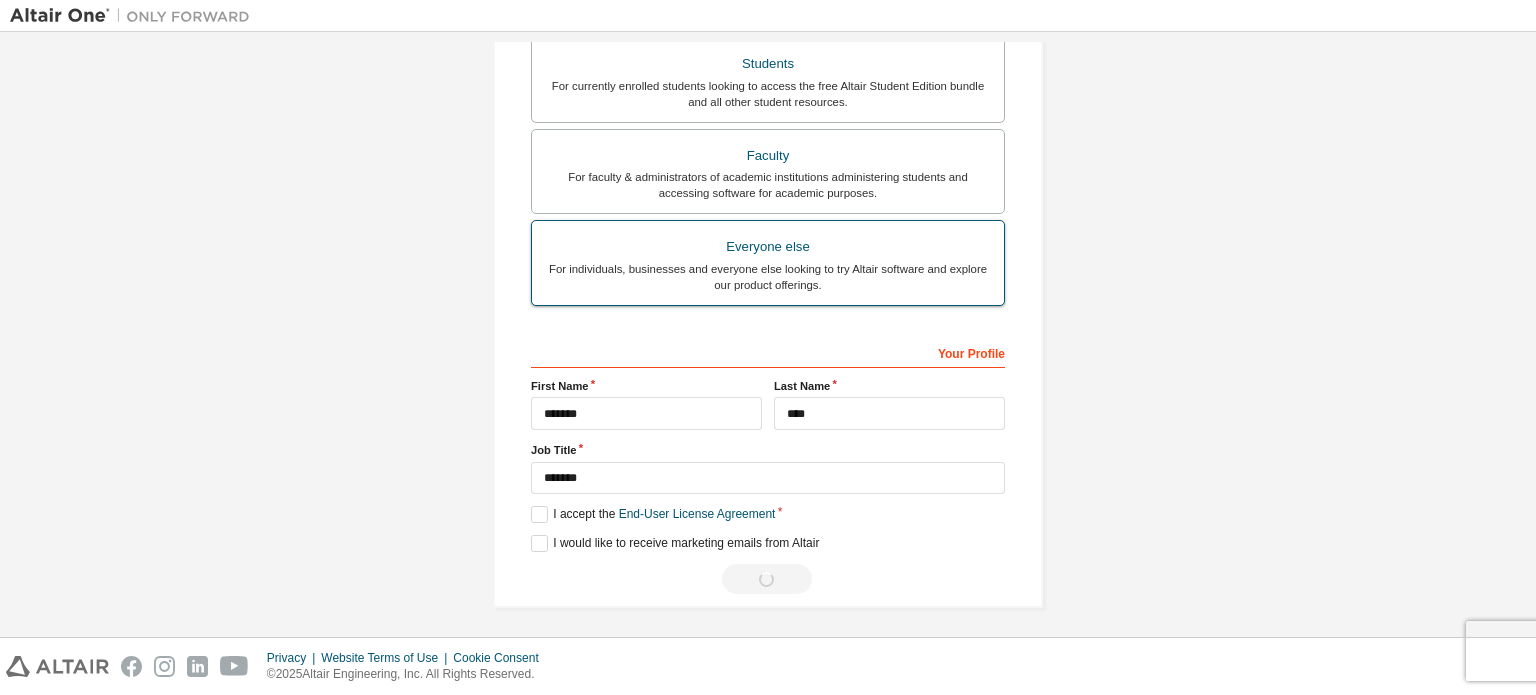 scroll, scrollTop: 0, scrollLeft: 0, axis: both 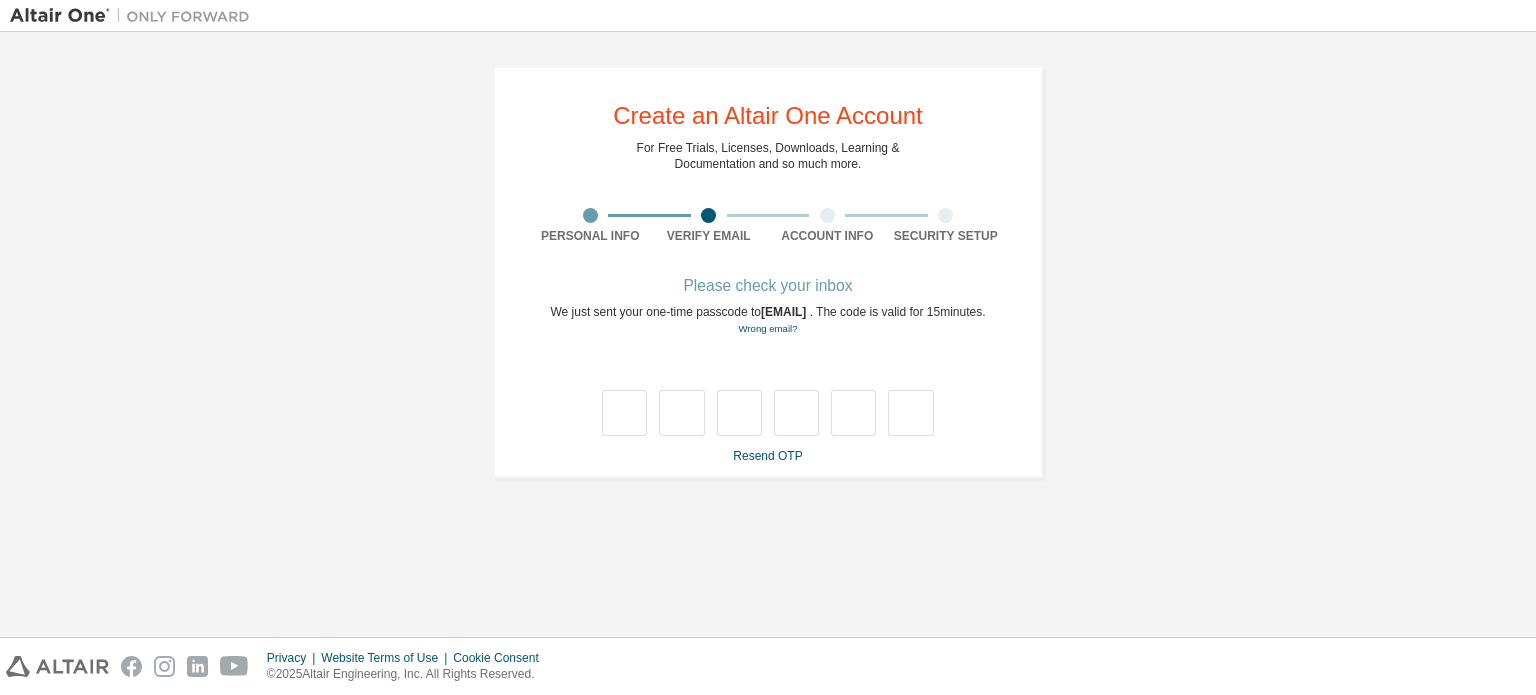 type on "*" 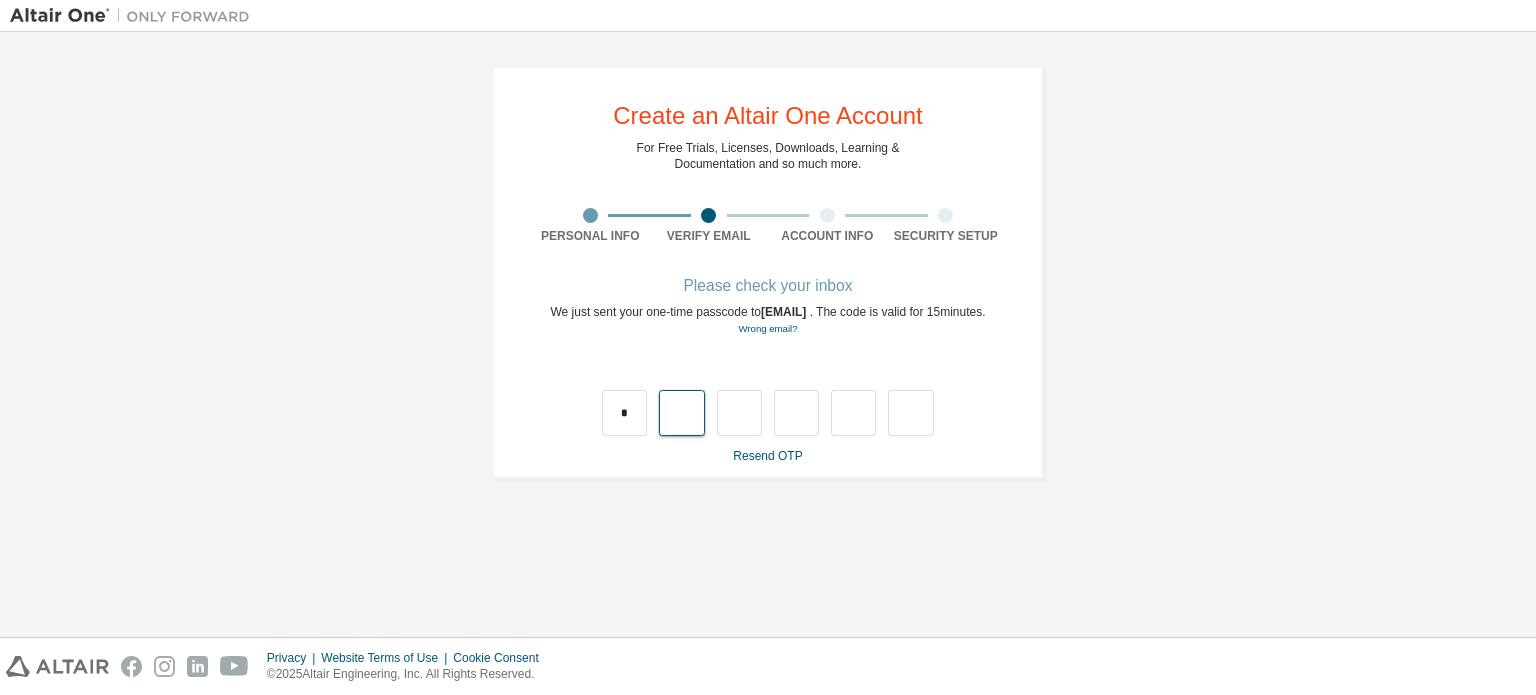 type on "*" 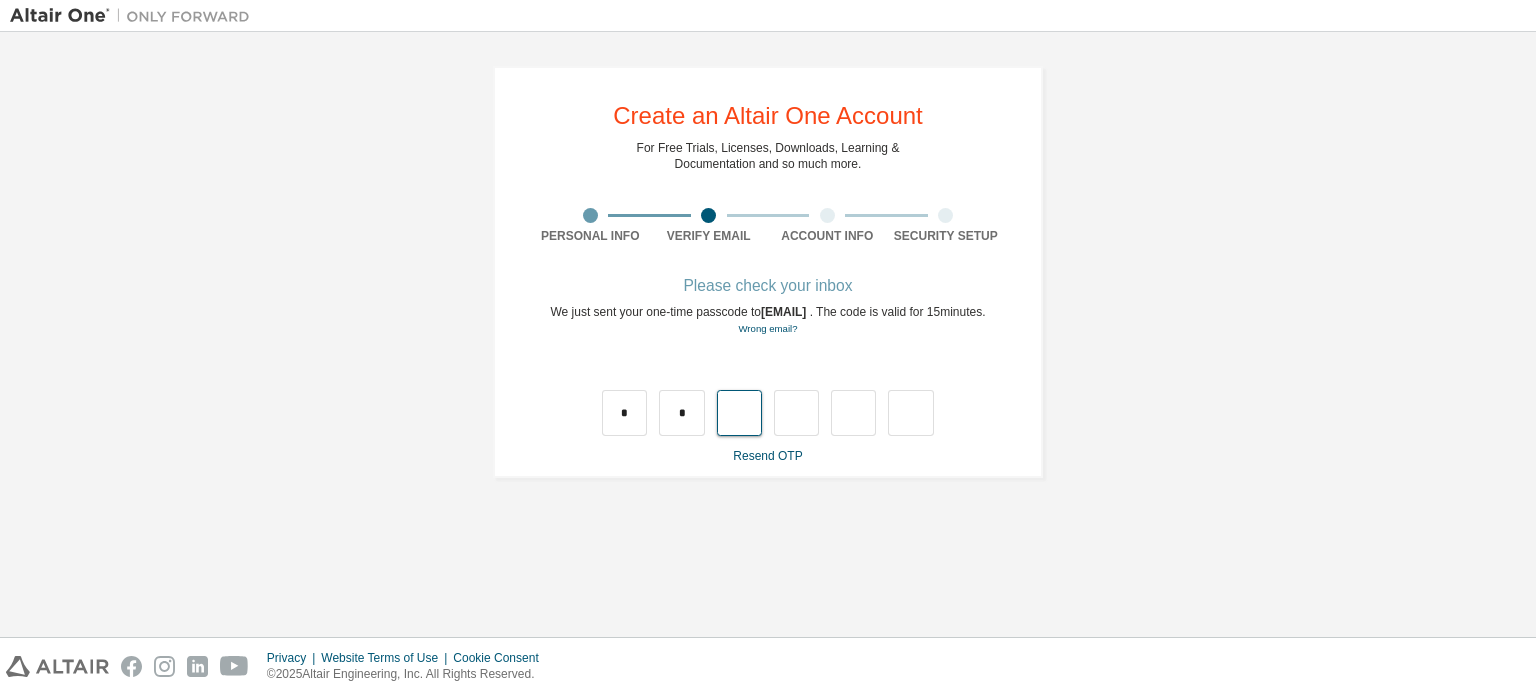 type on "*" 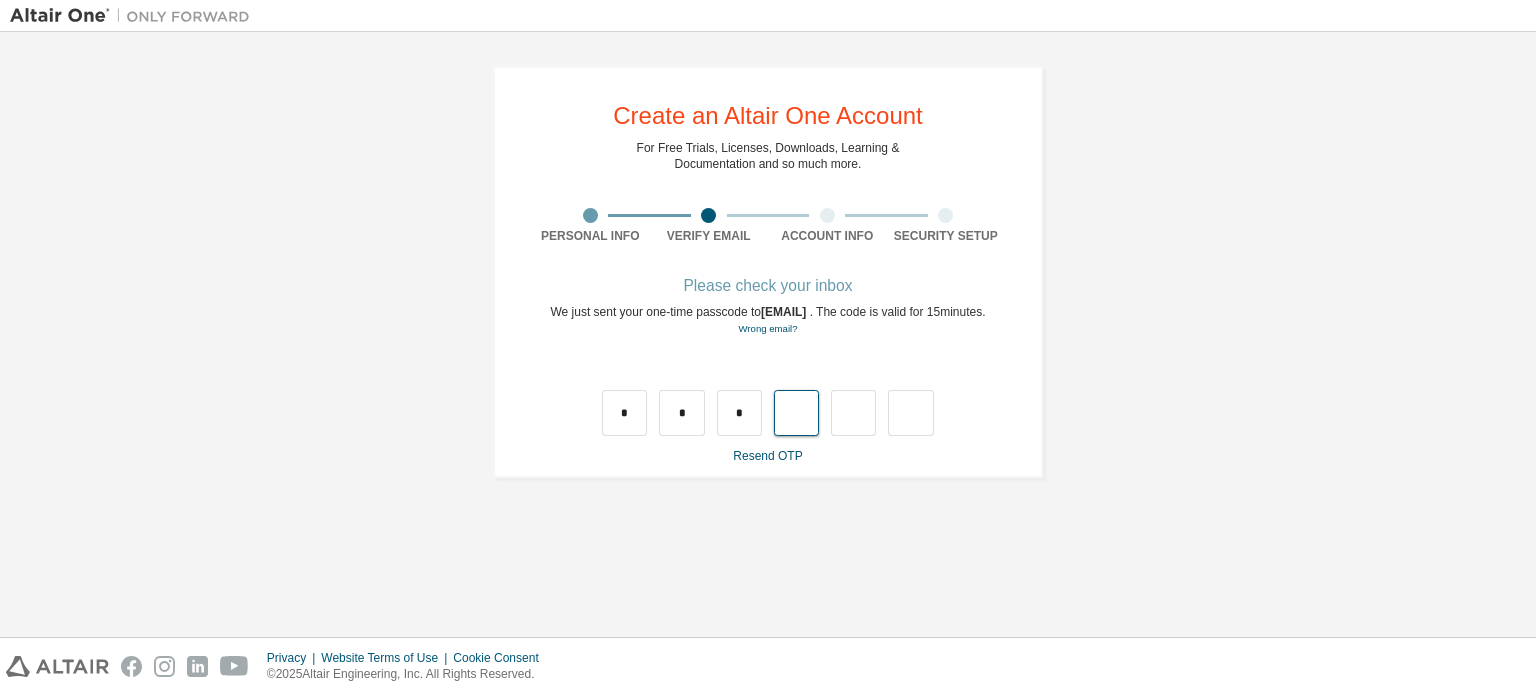 type on "*" 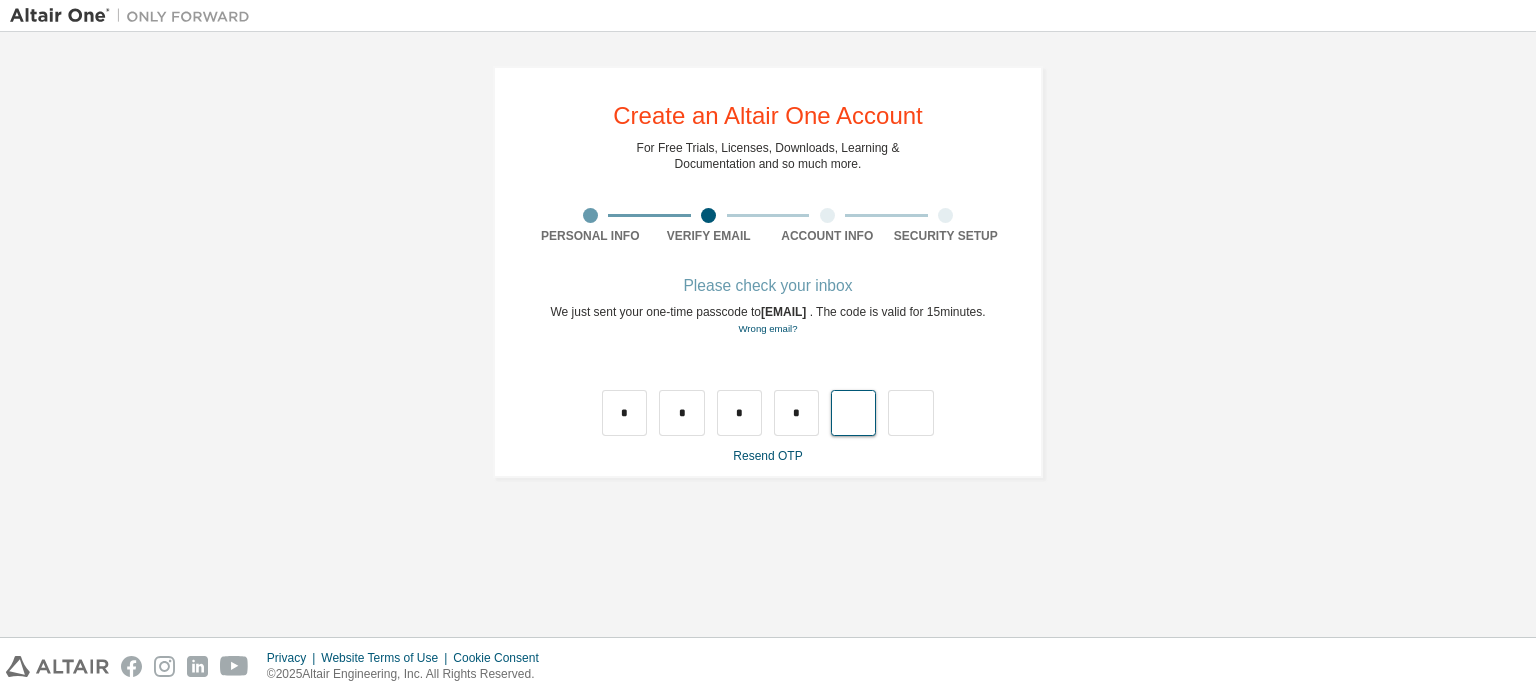 type on "*" 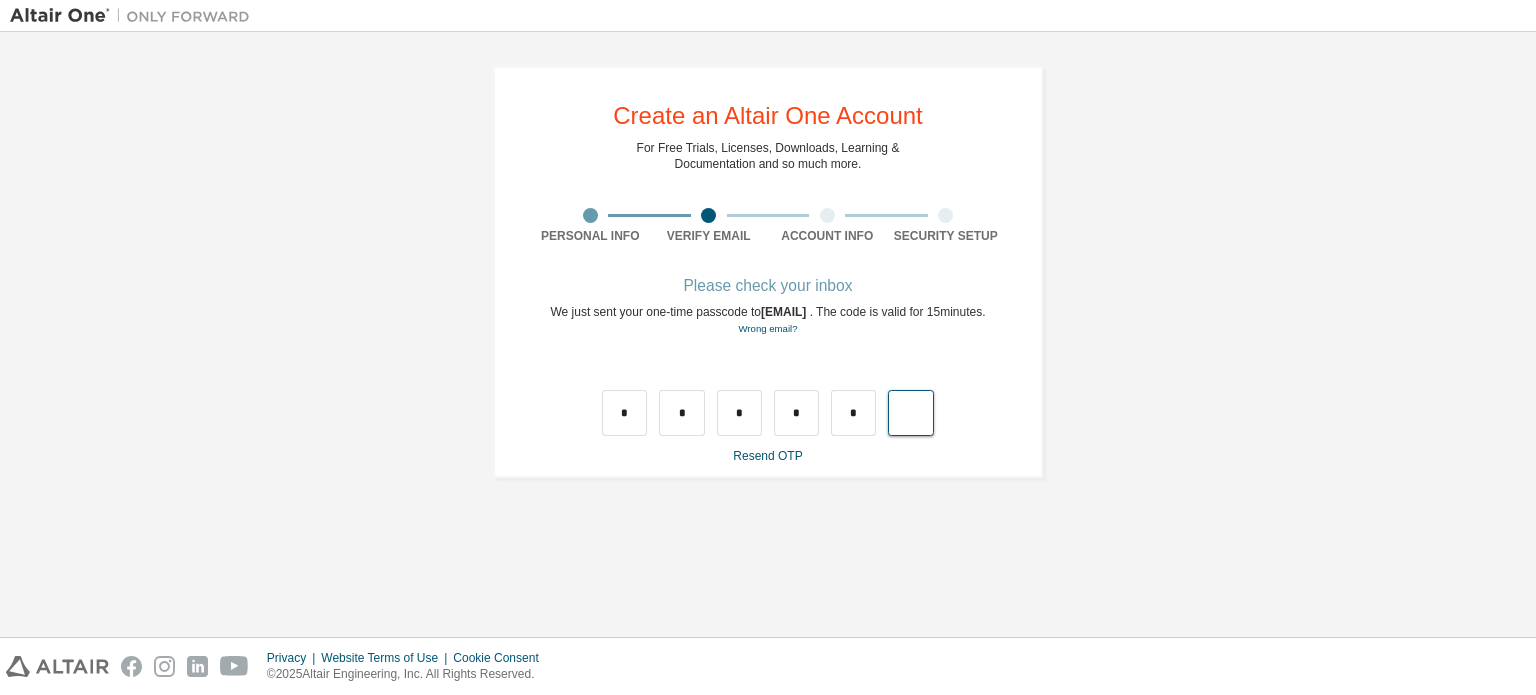 type on "*" 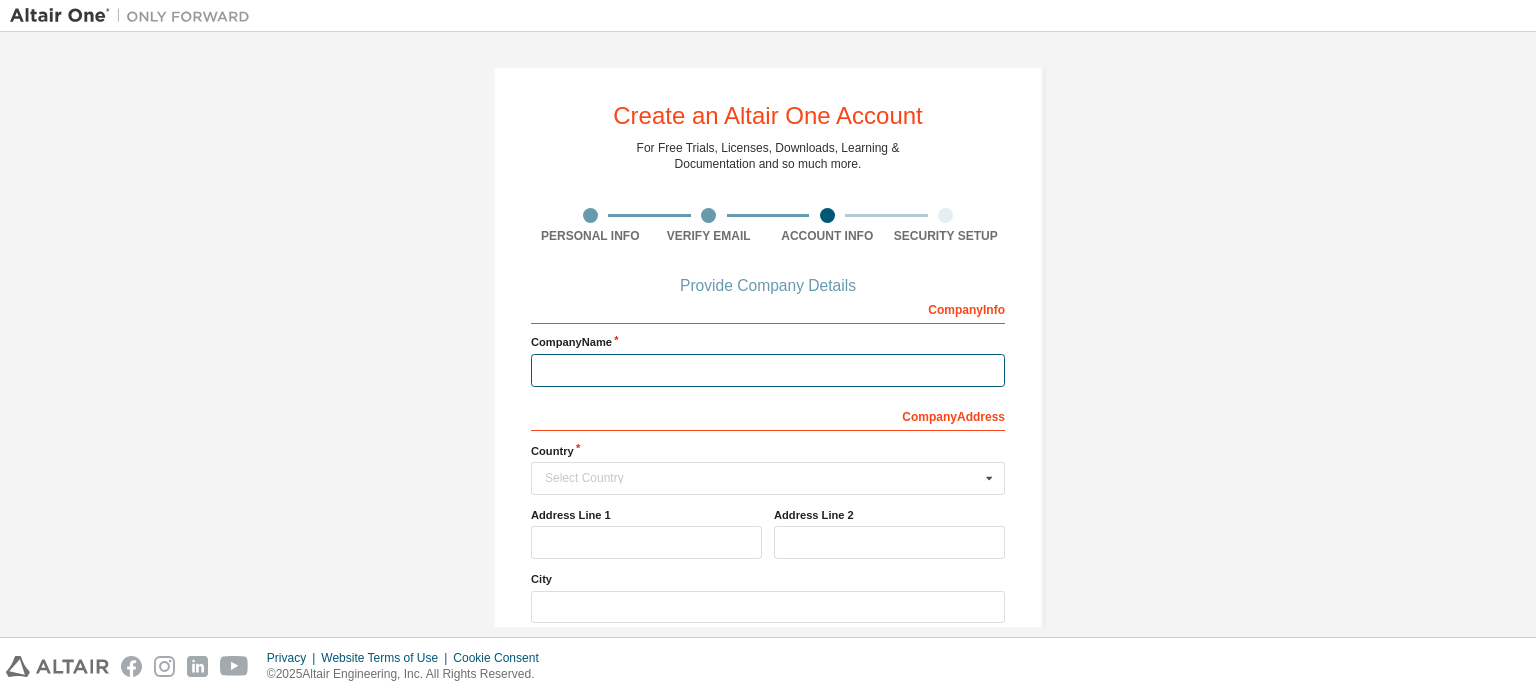 click at bounding box center [768, 370] 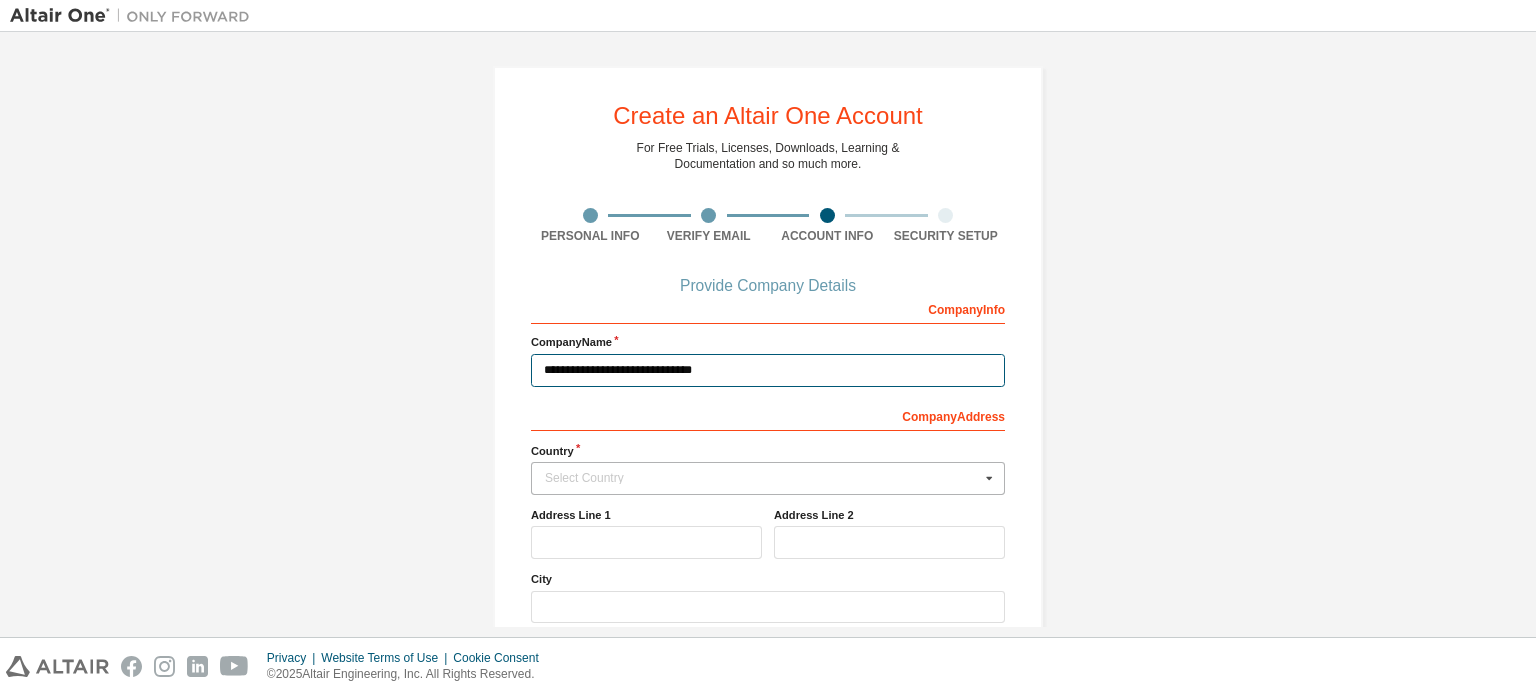 type on "**********" 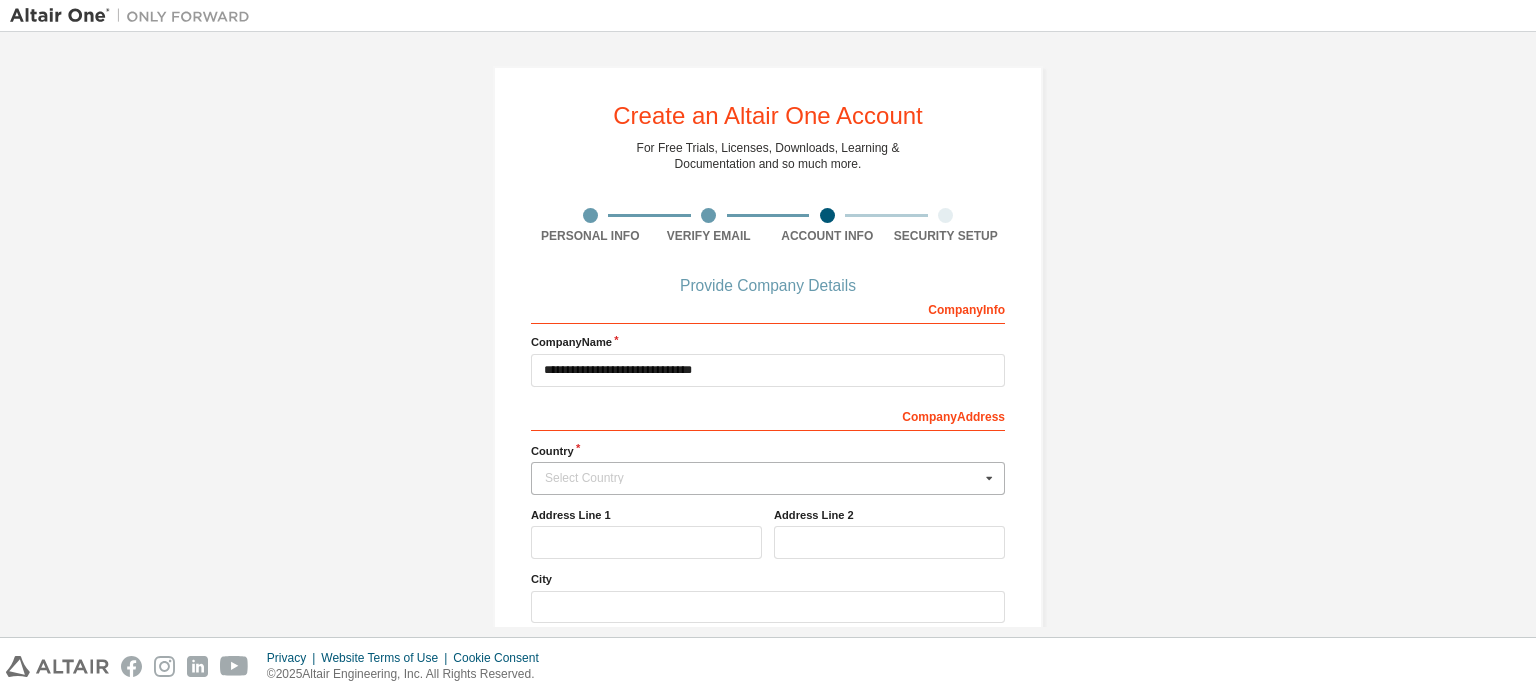 click on "Select Country" at bounding box center (762, 478) 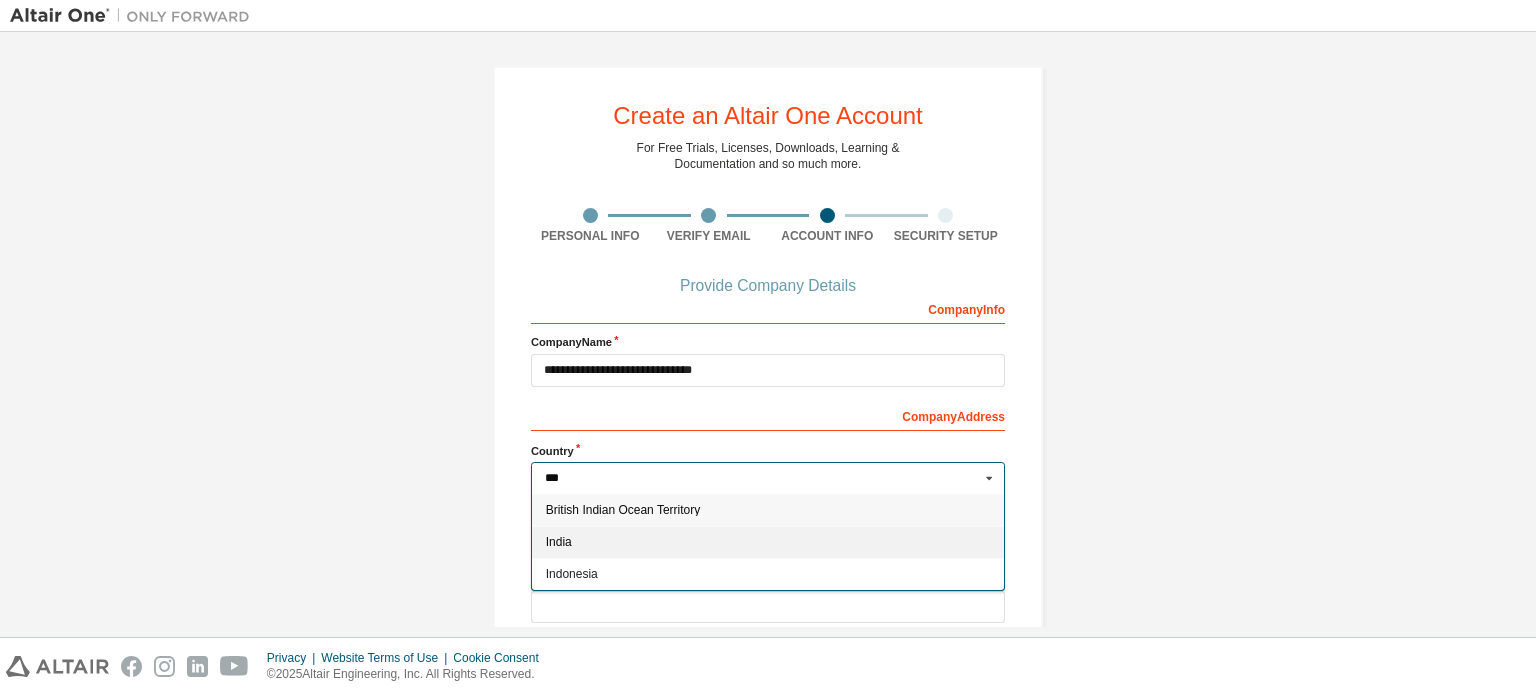 type on "***" 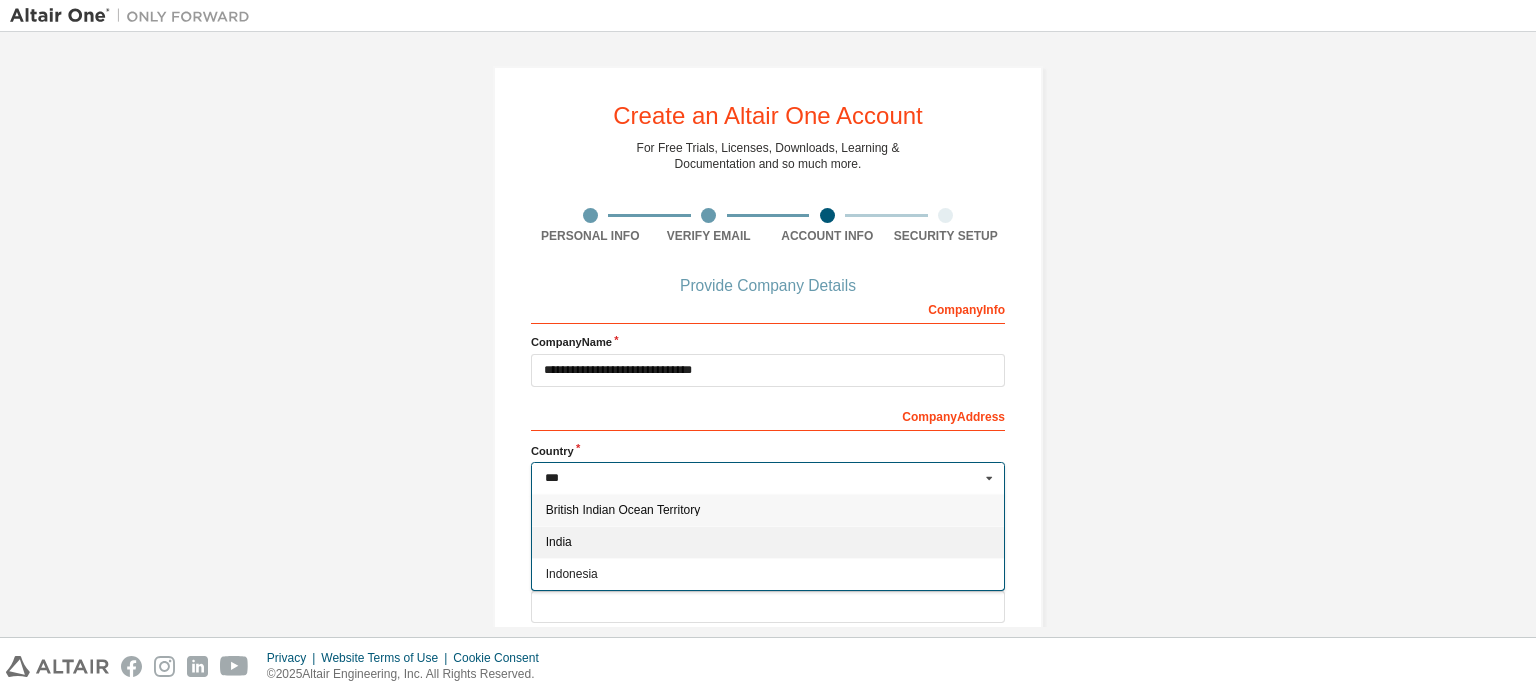 click on "India" at bounding box center [768, 542] 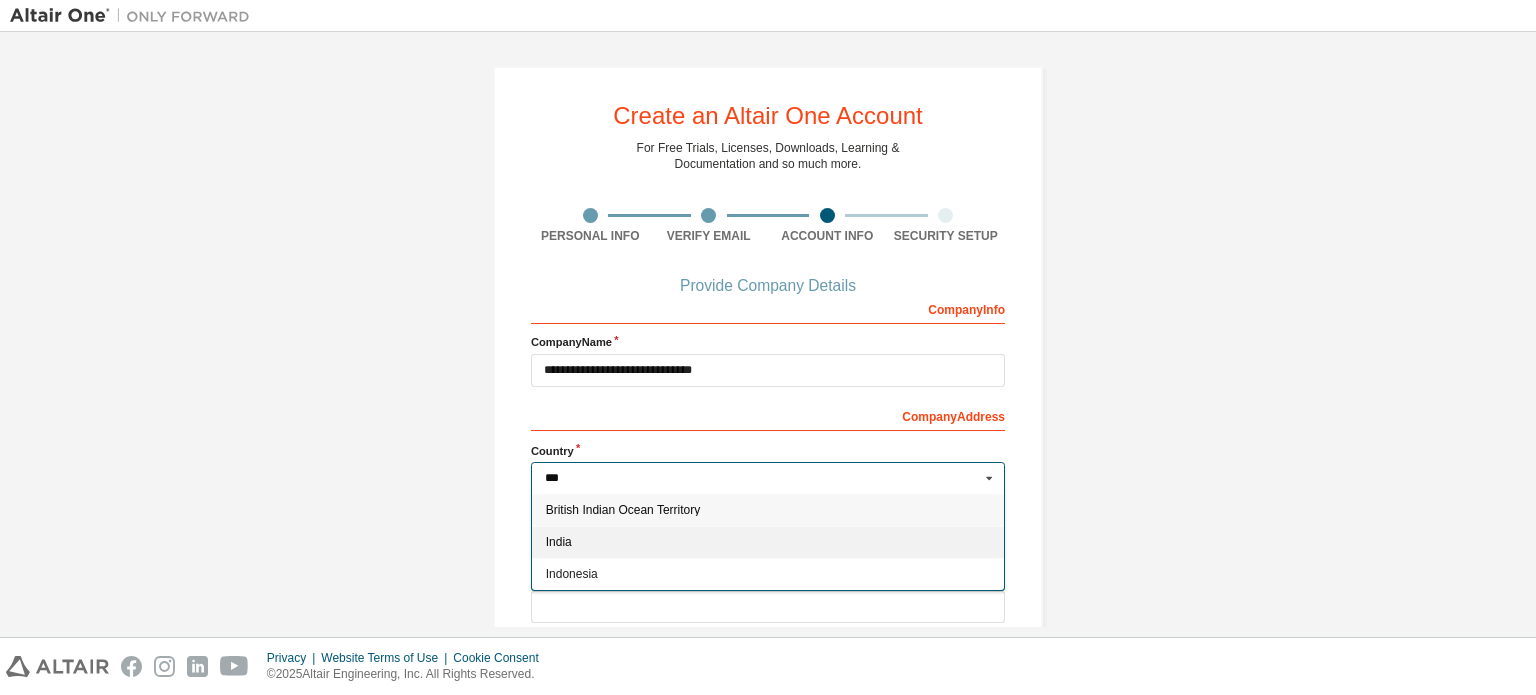 type on "***" 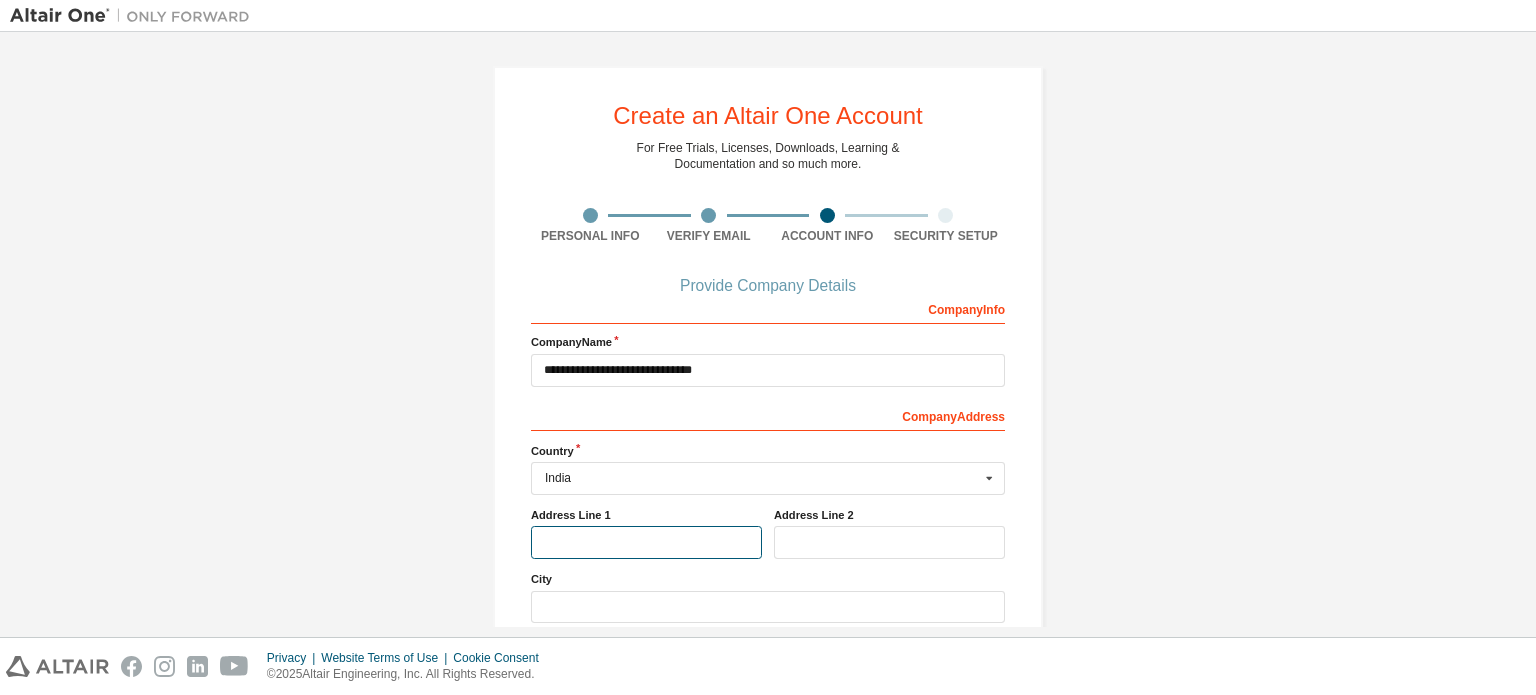 click at bounding box center [646, 542] 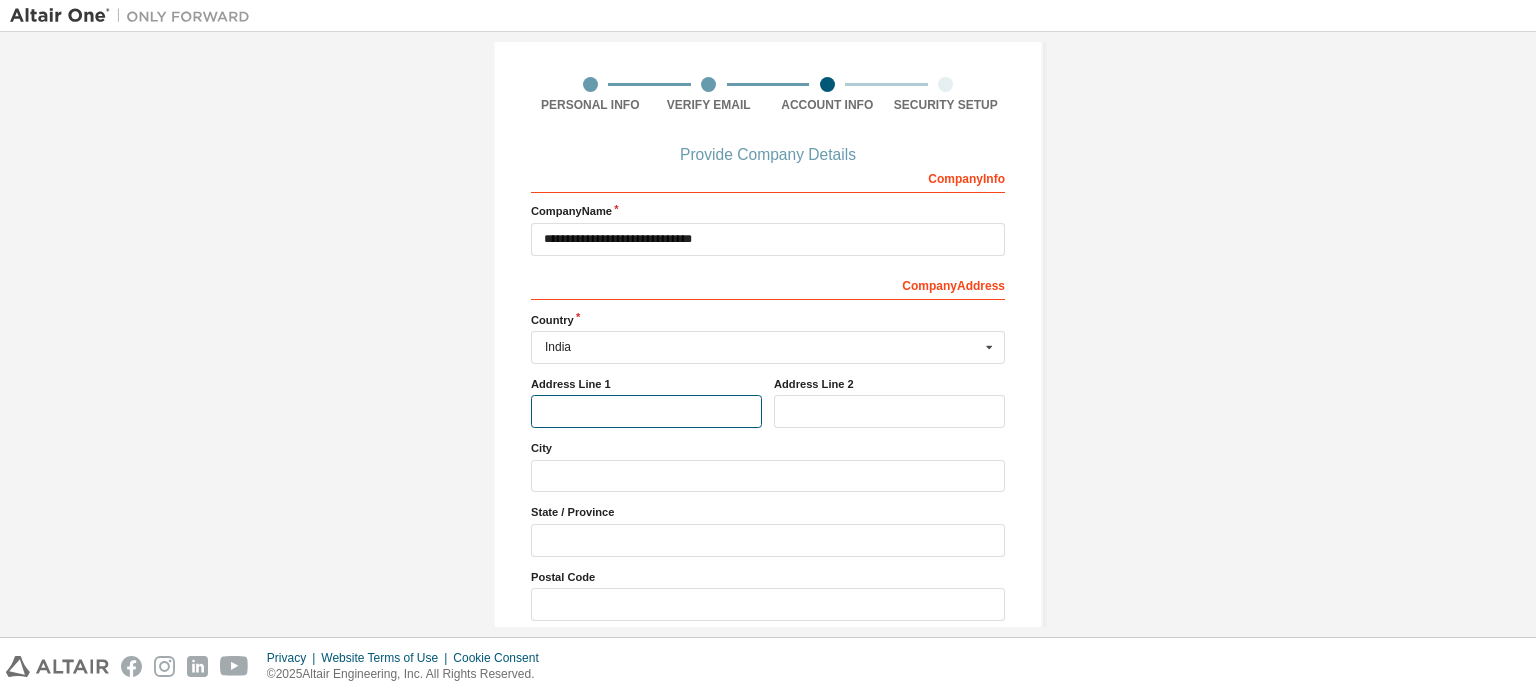 scroll, scrollTop: 132, scrollLeft: 0, axis: vertical 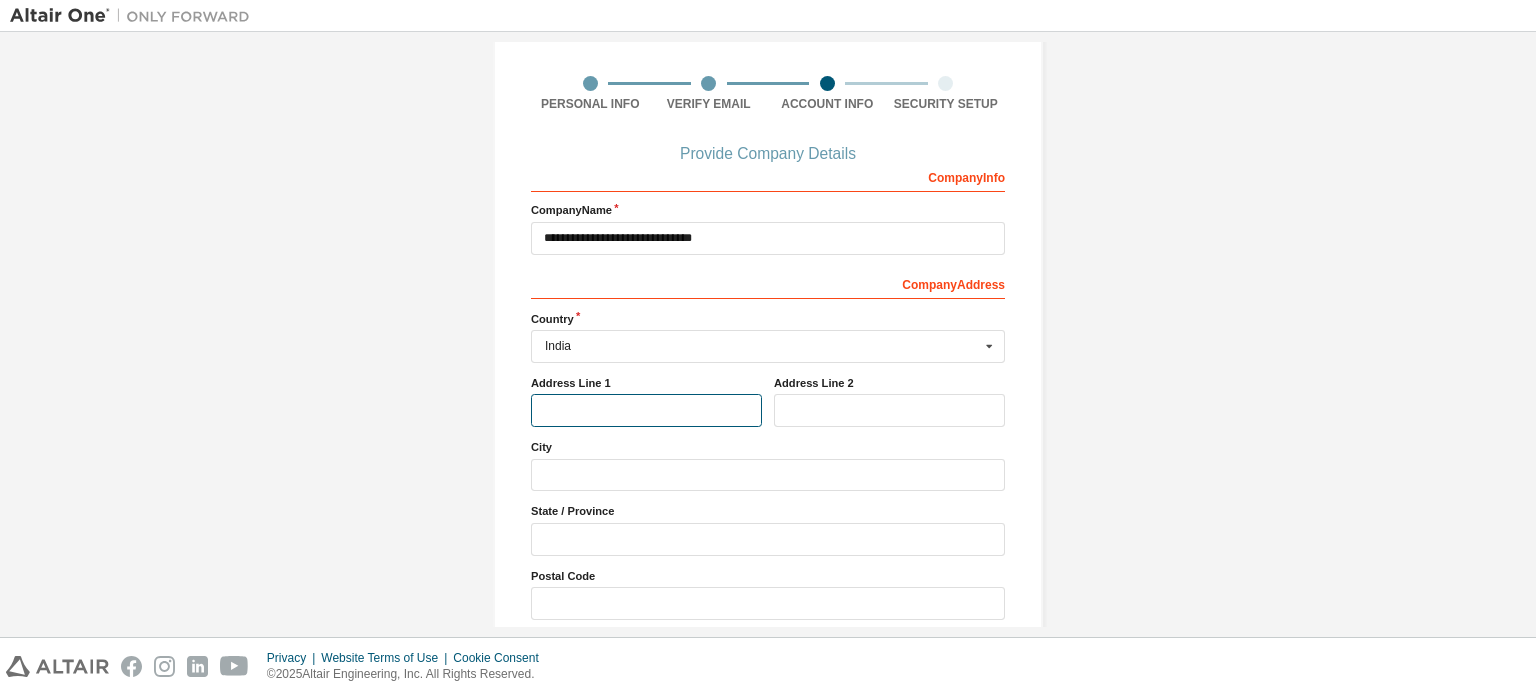 type on "**********" 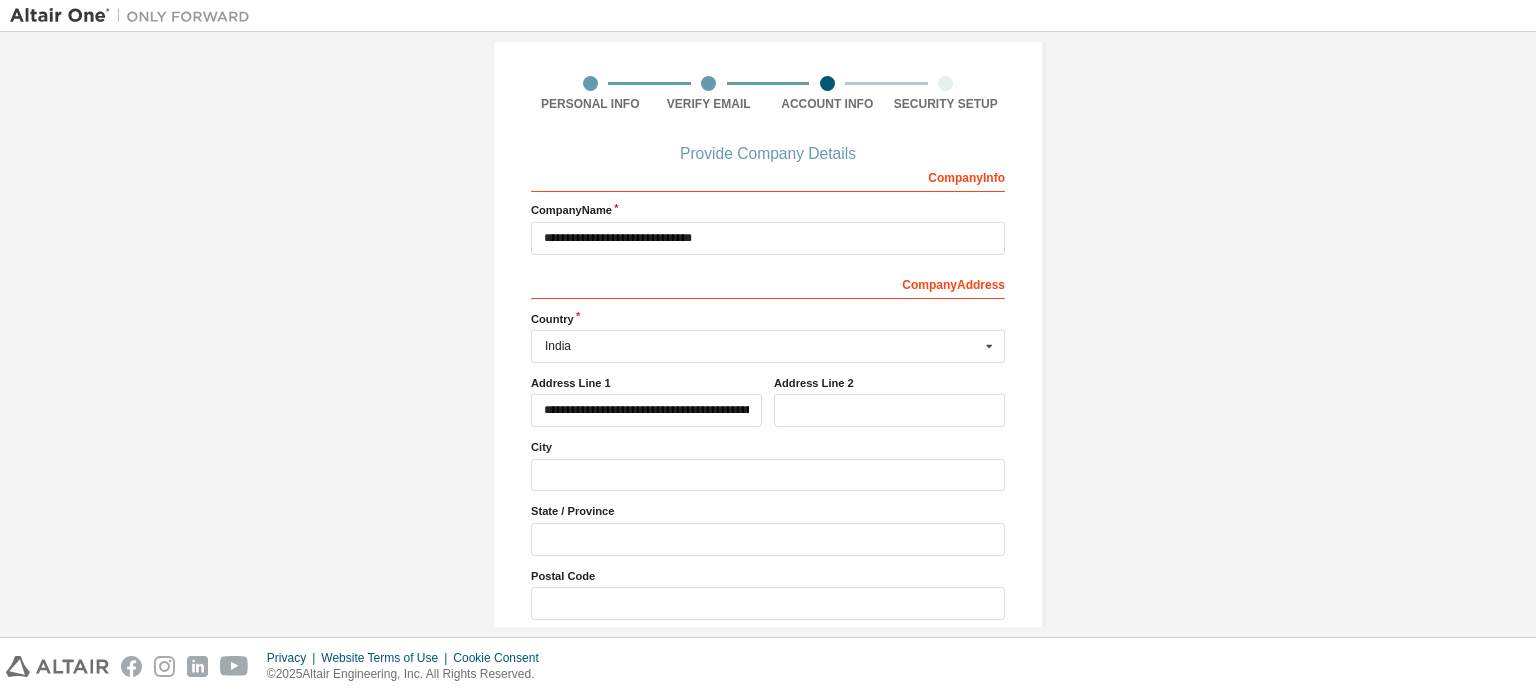 type on "***" 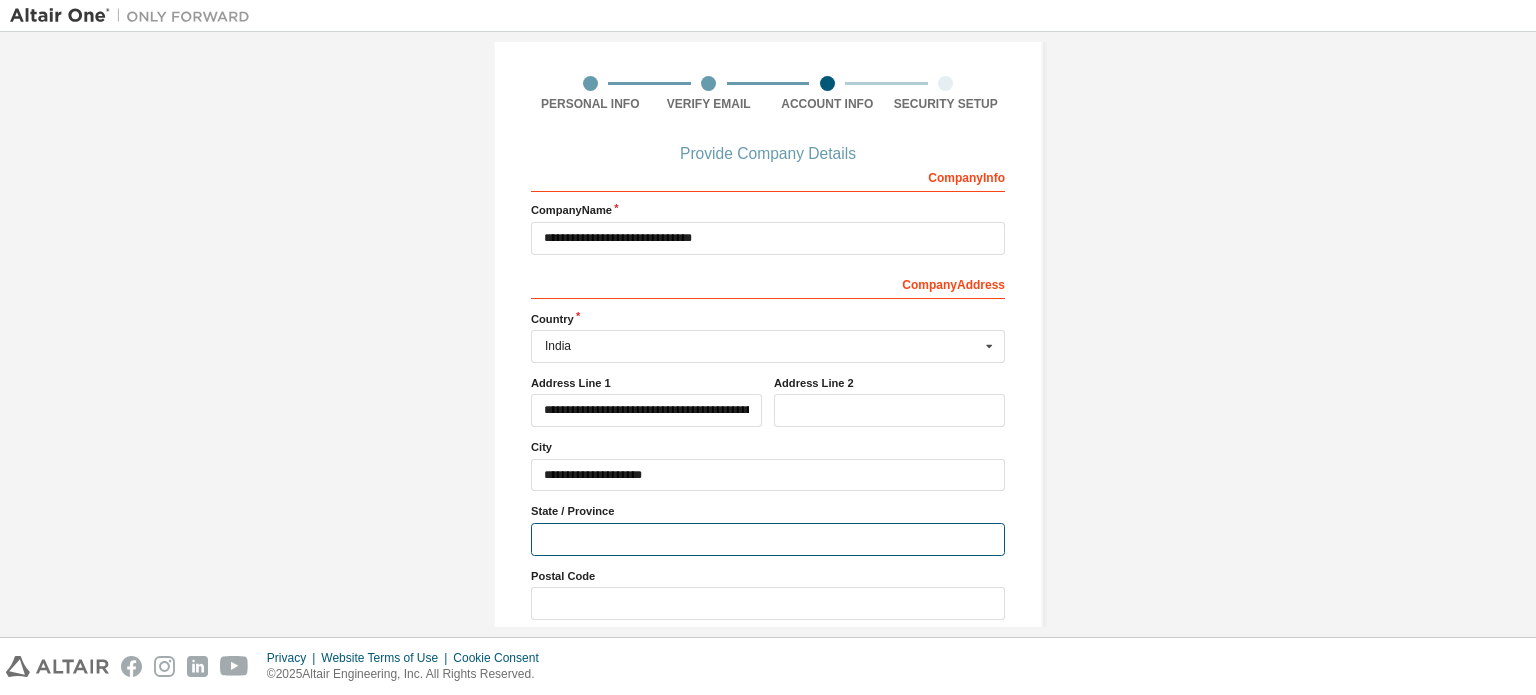 type on "*****" 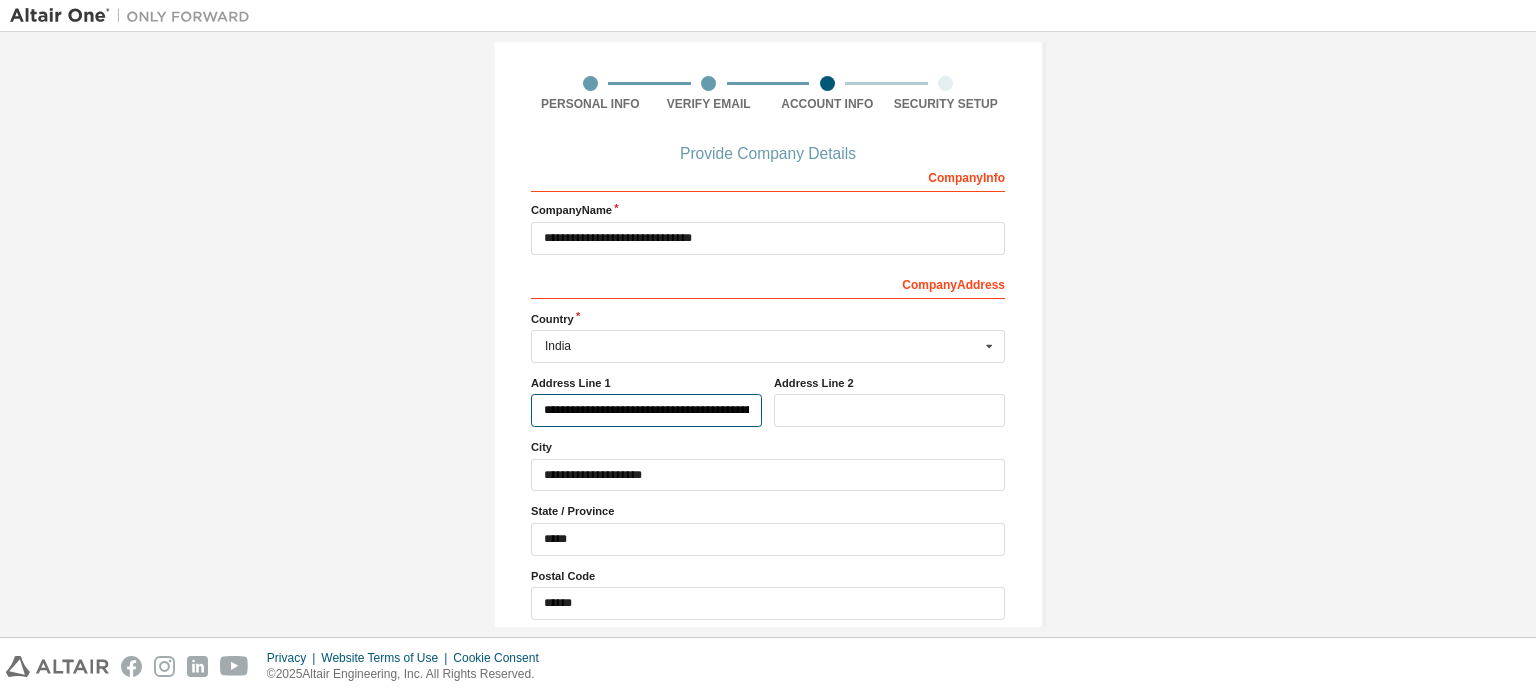 type on "***" 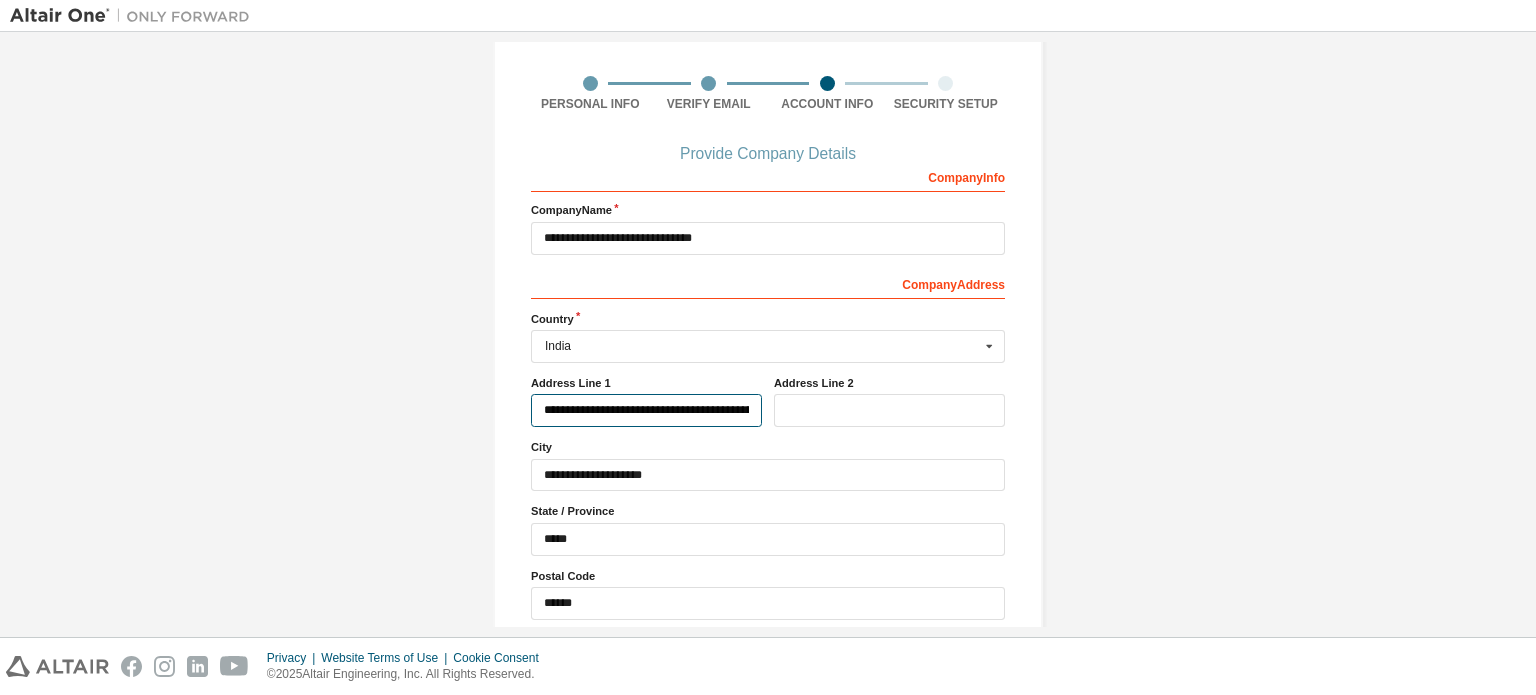 click on "**********" at bounding box center [646, 410] 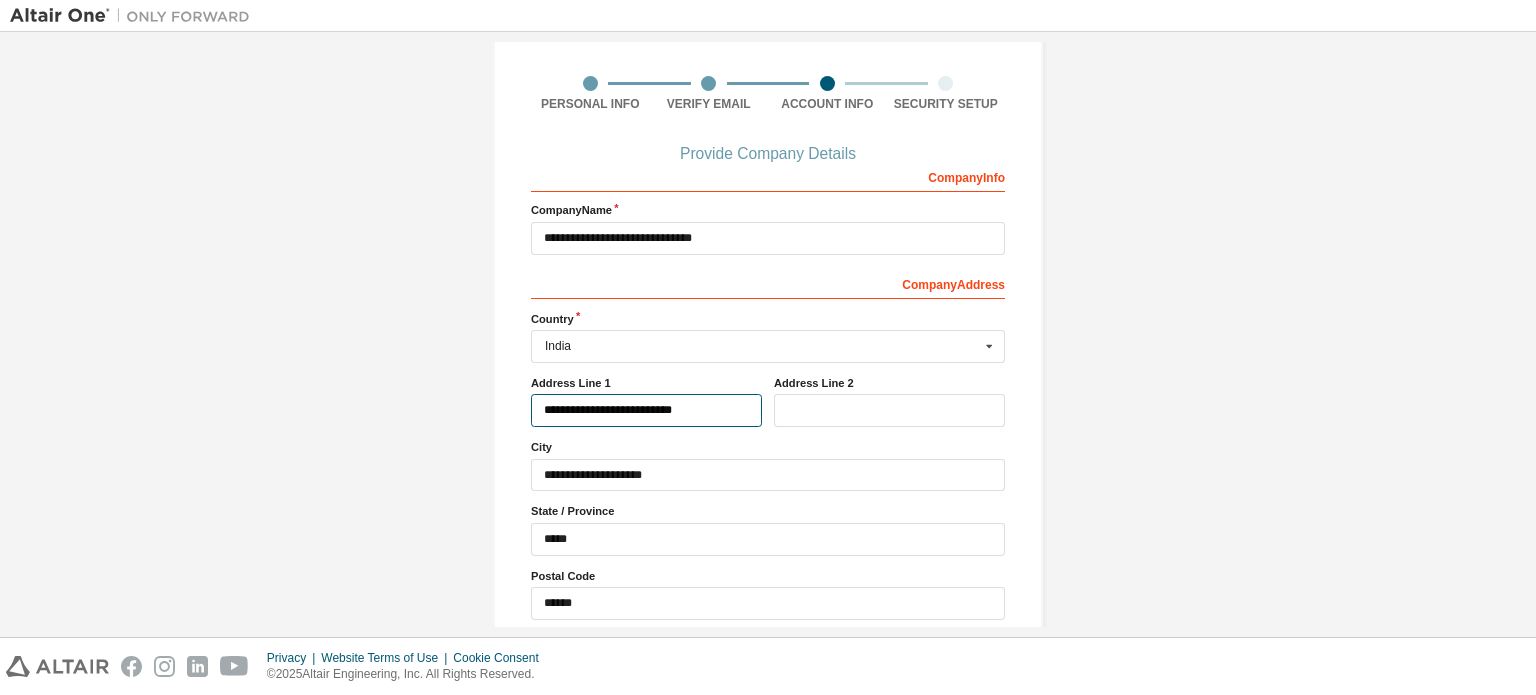 click on "**********" at bounding box center [646, 410] 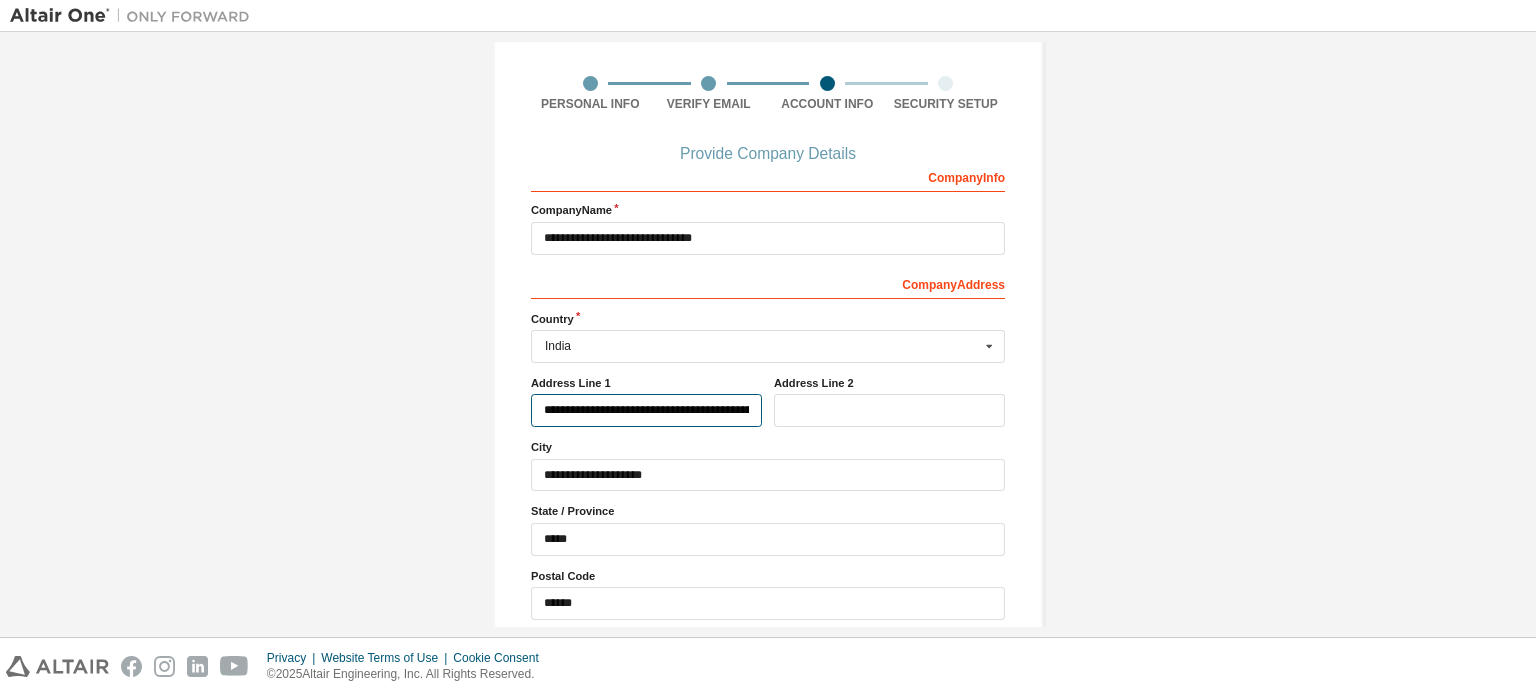 click on "**********" at bounding box center (646, 410) 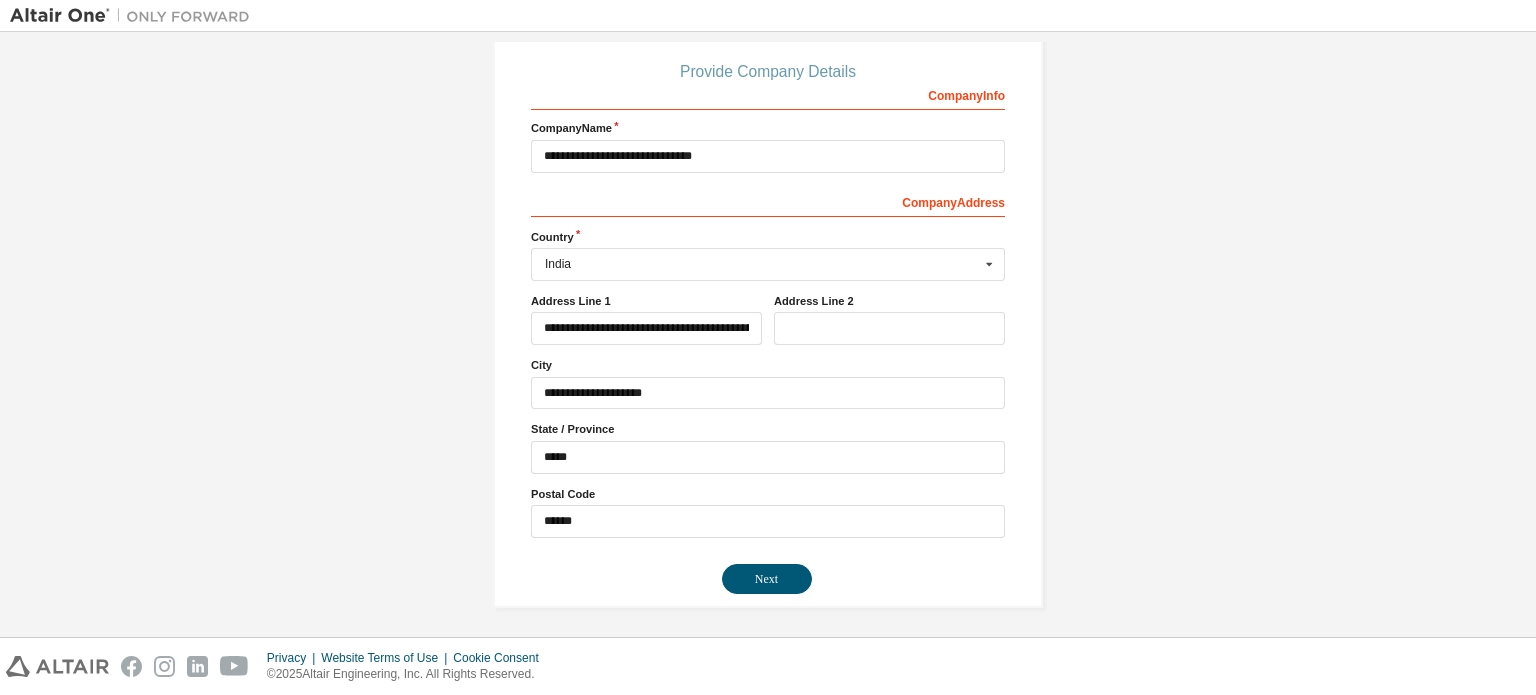 click on "**********" at bounding box center (768, 230) 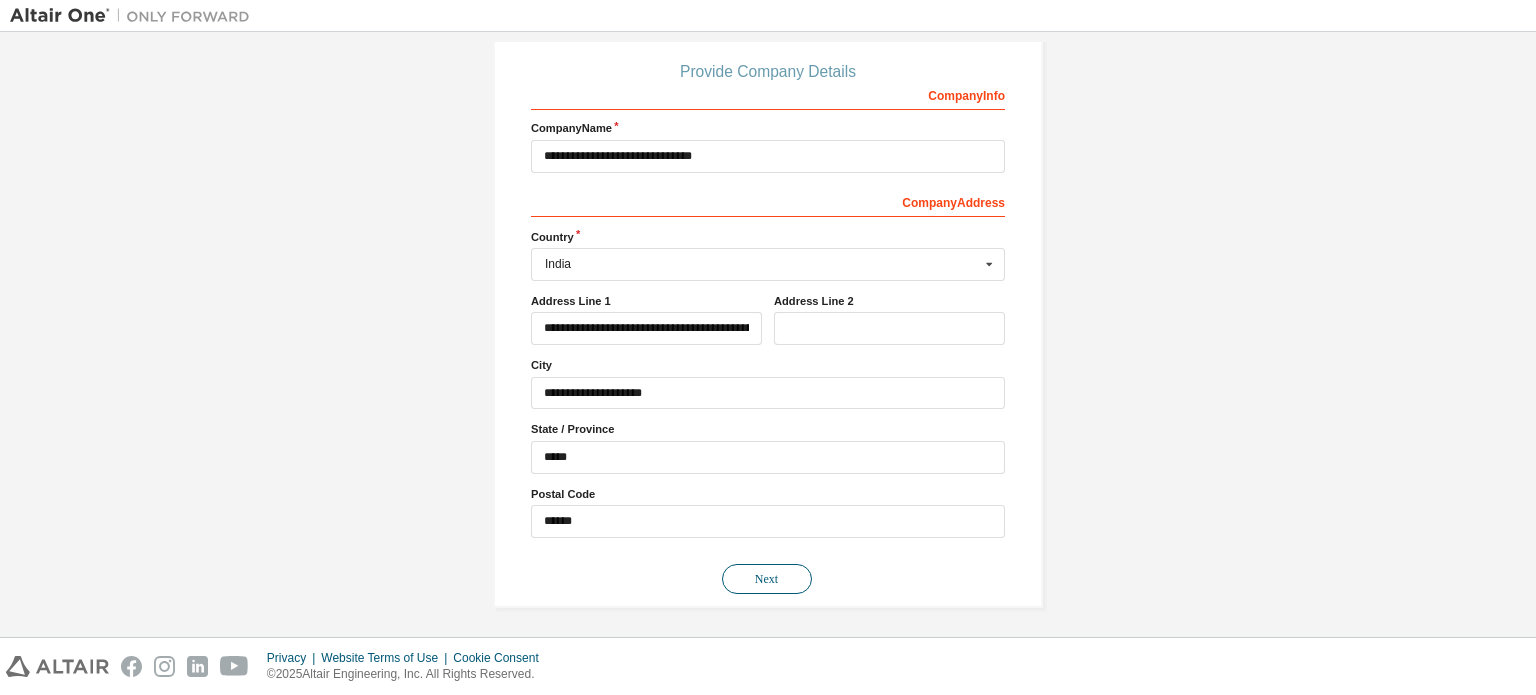 click on "Next" at bounding box center (767, 579) 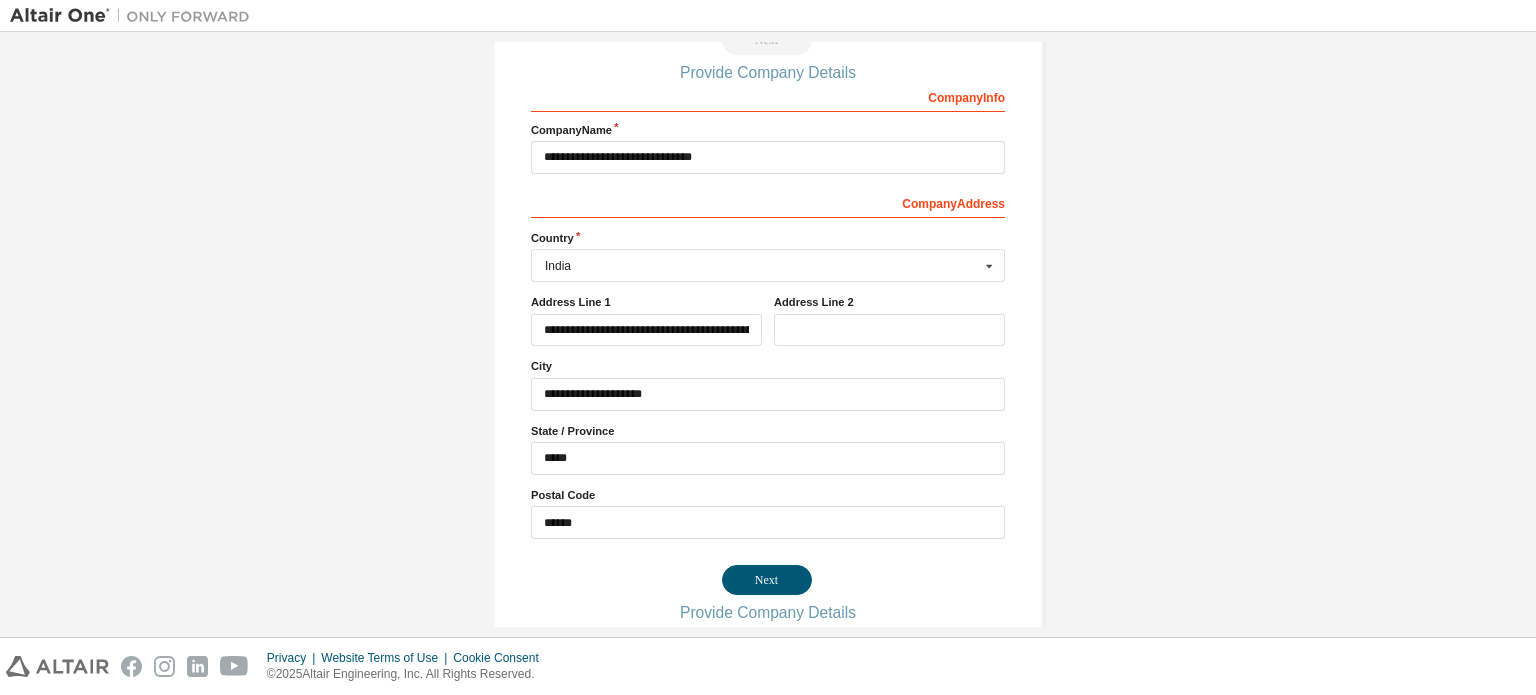 scroll, scrollTop: 0, scrollLeft: 0, axis: both 